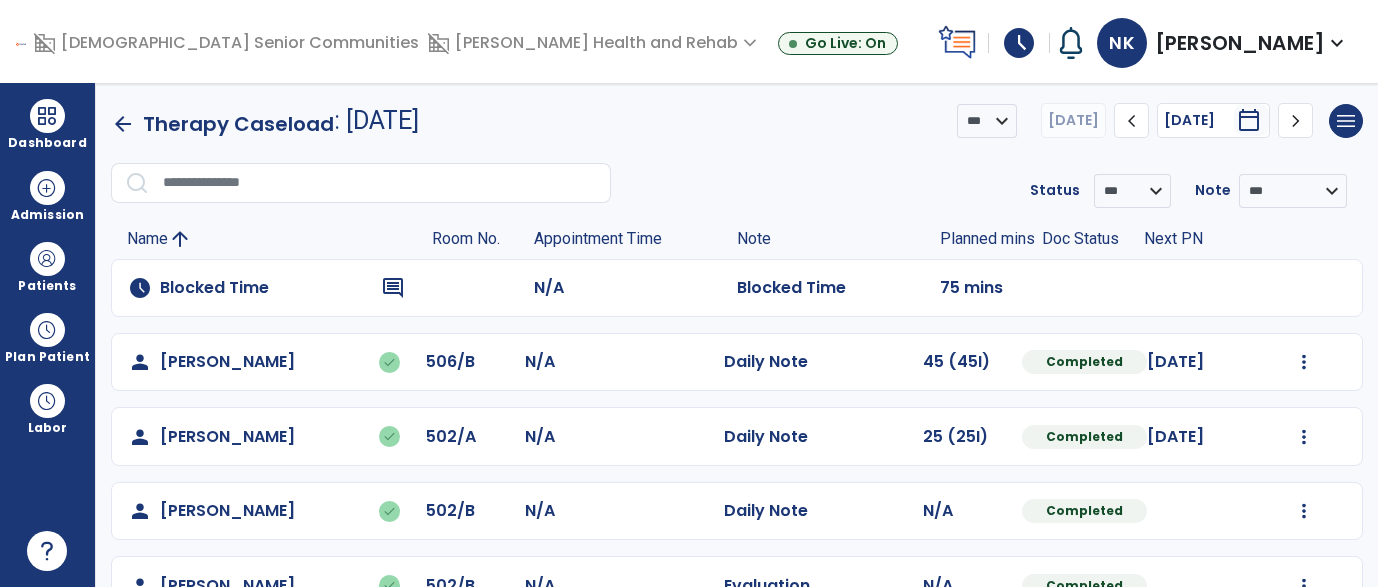 scroll, scrollTop: 0, scrollLeft: 0, axis: both 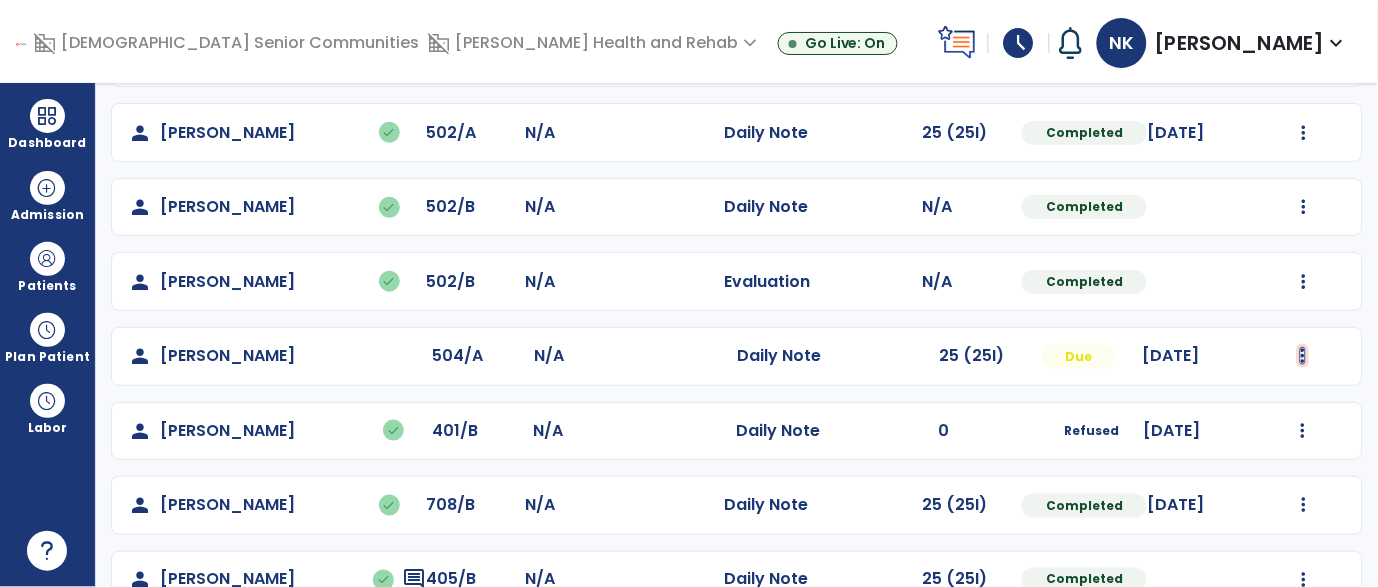 click at bounding box center (1304, 58) 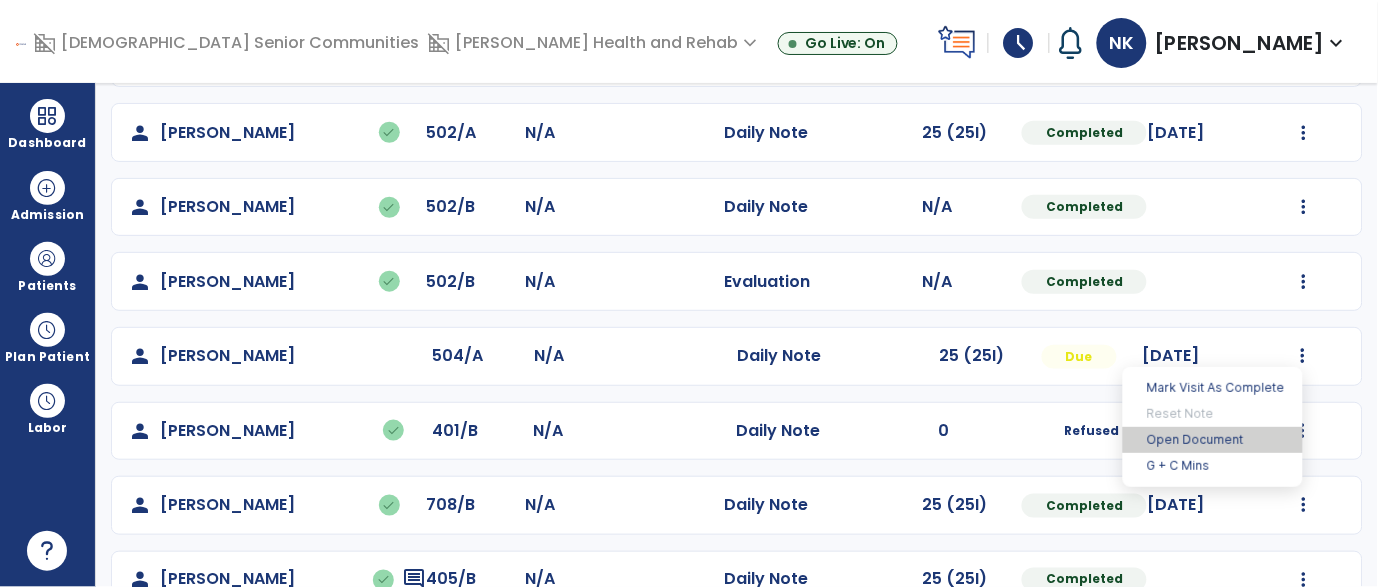 click on "Open Document" at bounding box center (1213, 440) 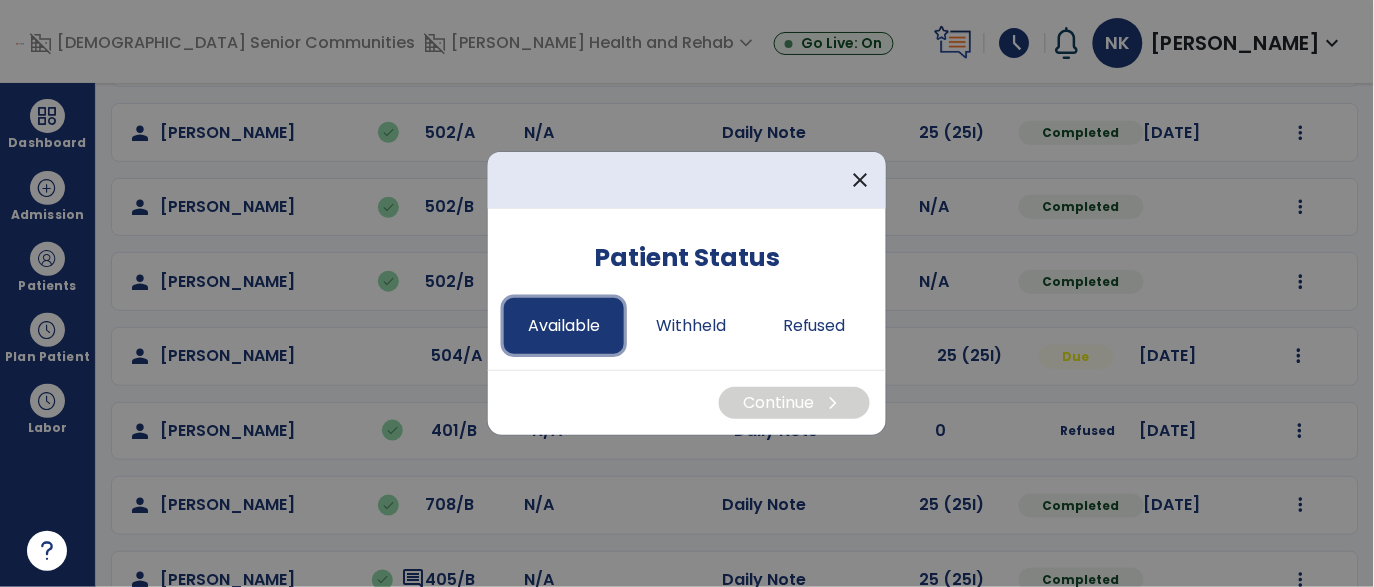 click on "Available" at bounding box center [564, 326] 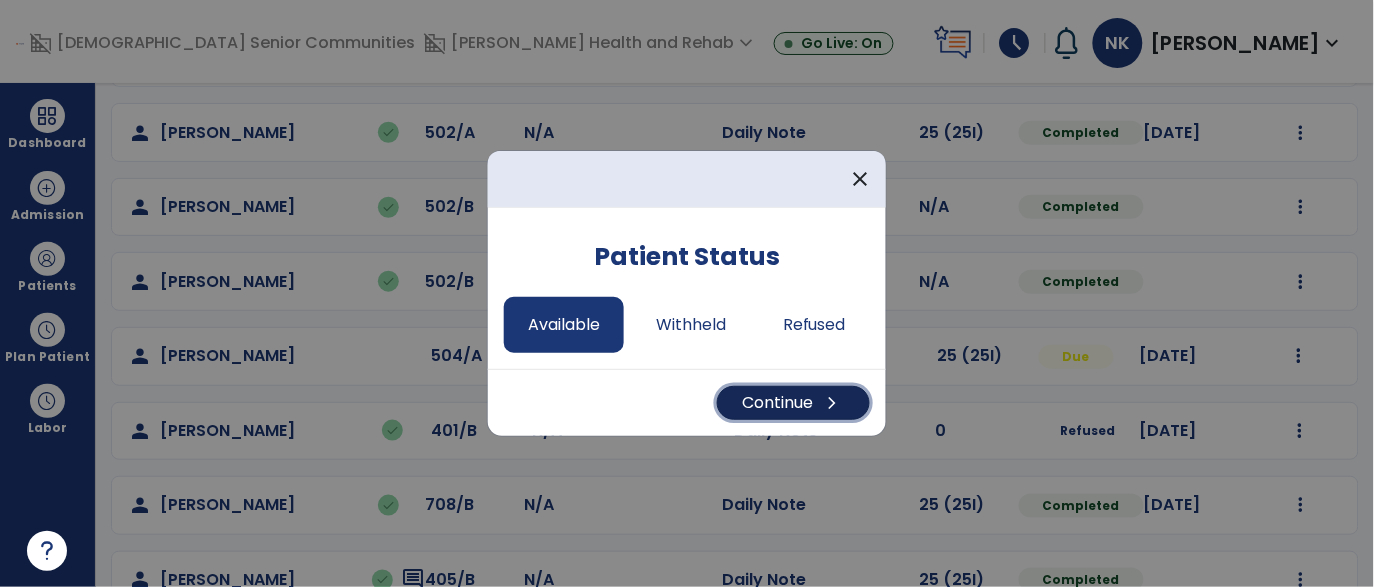 click on "Continue   chevron_right" at bounding box center (793, 403) 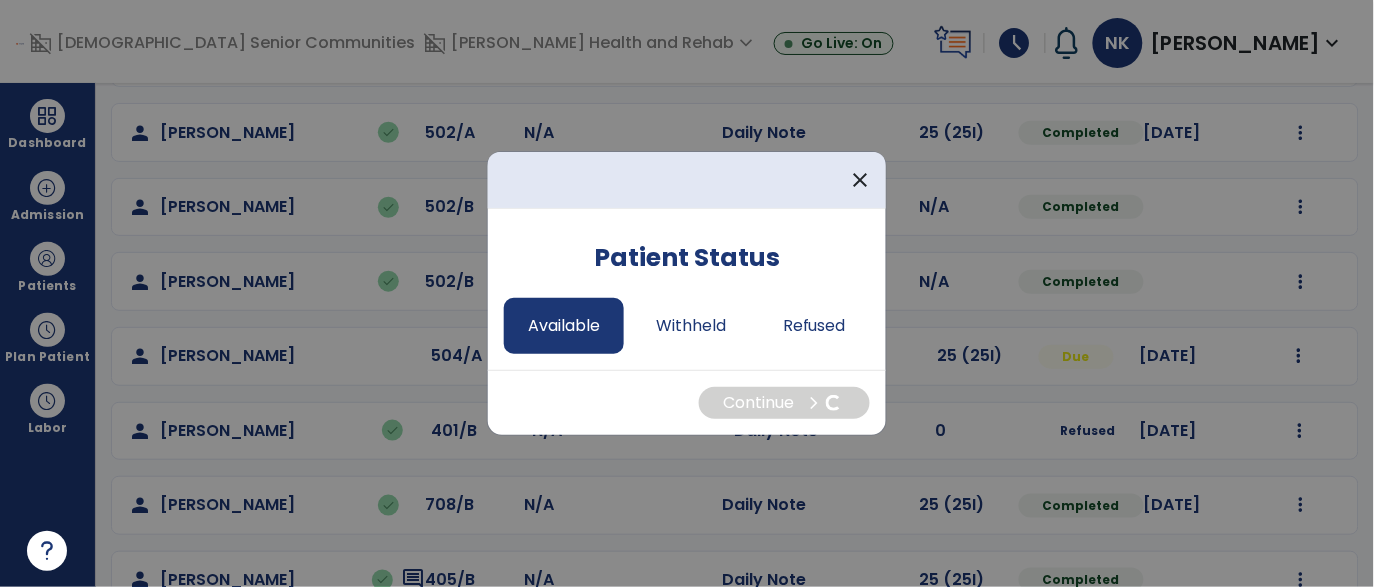 select on "*" 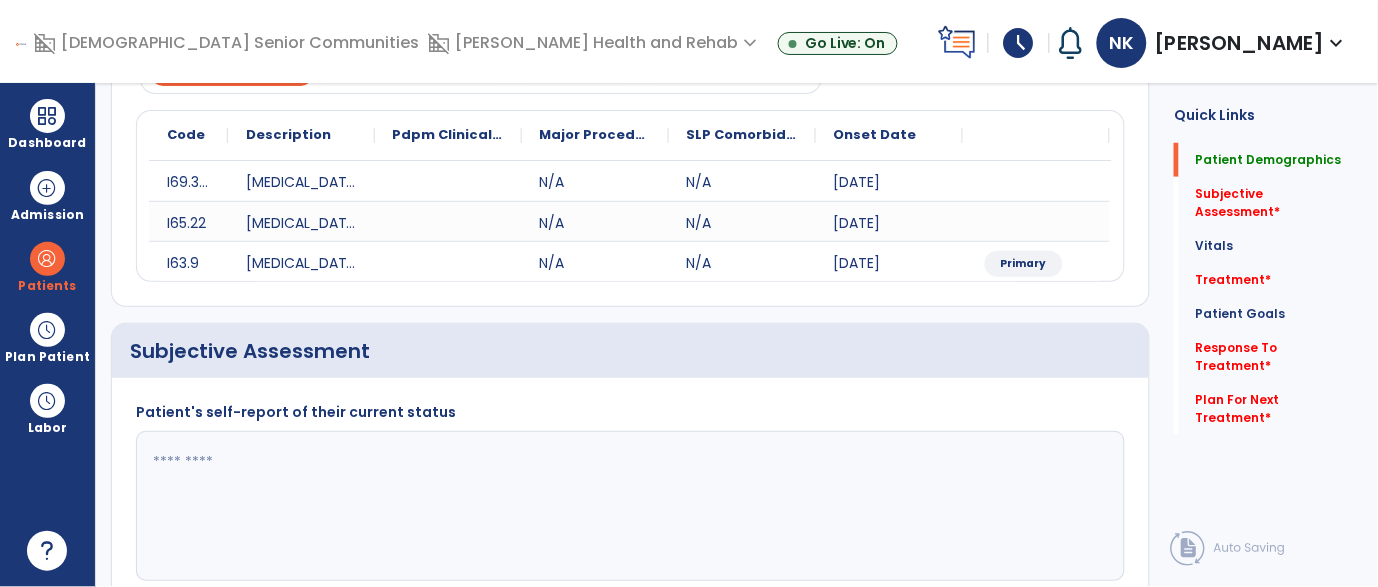 click 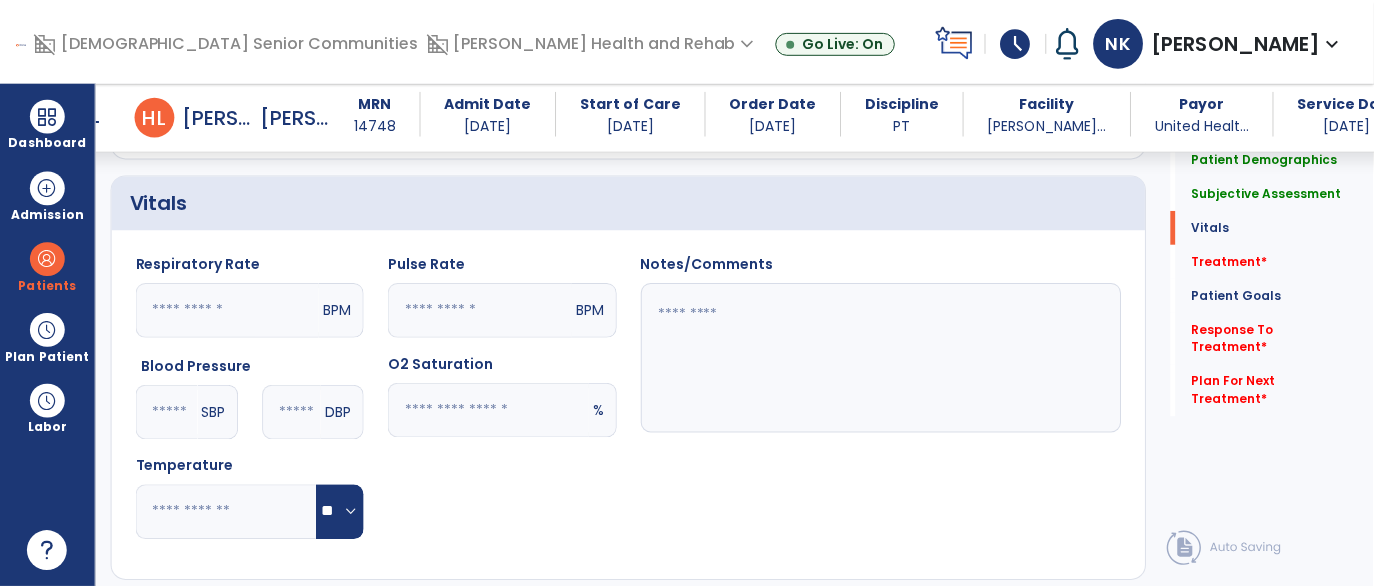 scroll, scrollTop: 1026, scrollLeft: 0, axis: vertical 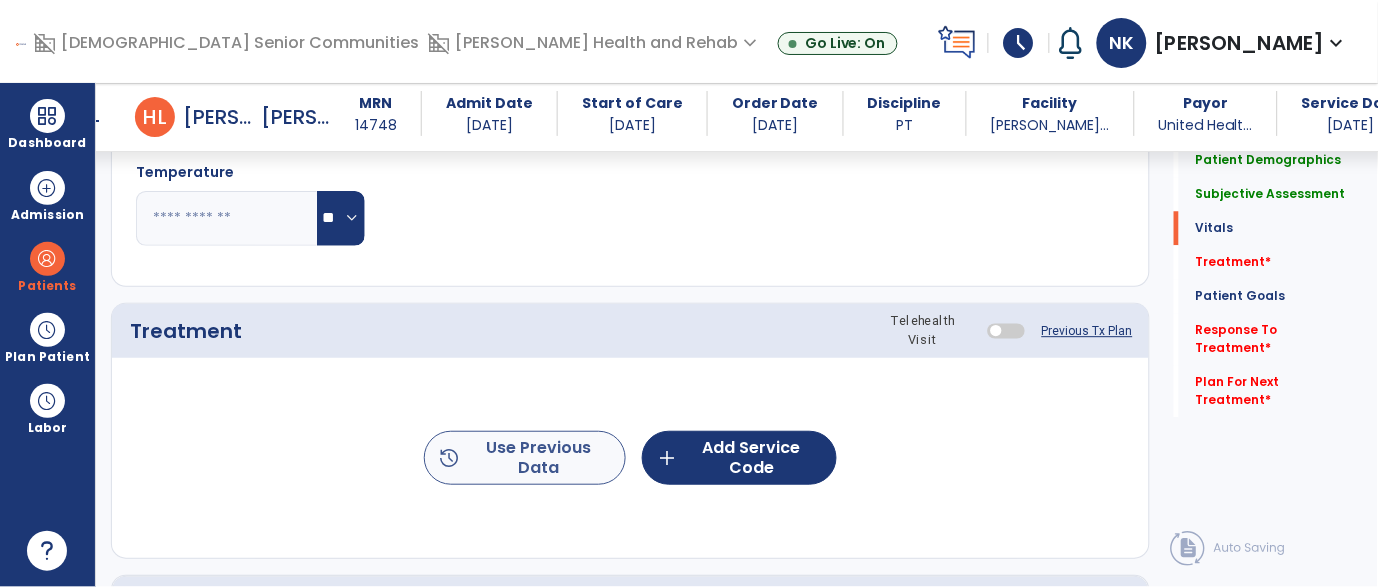 type on "**********" 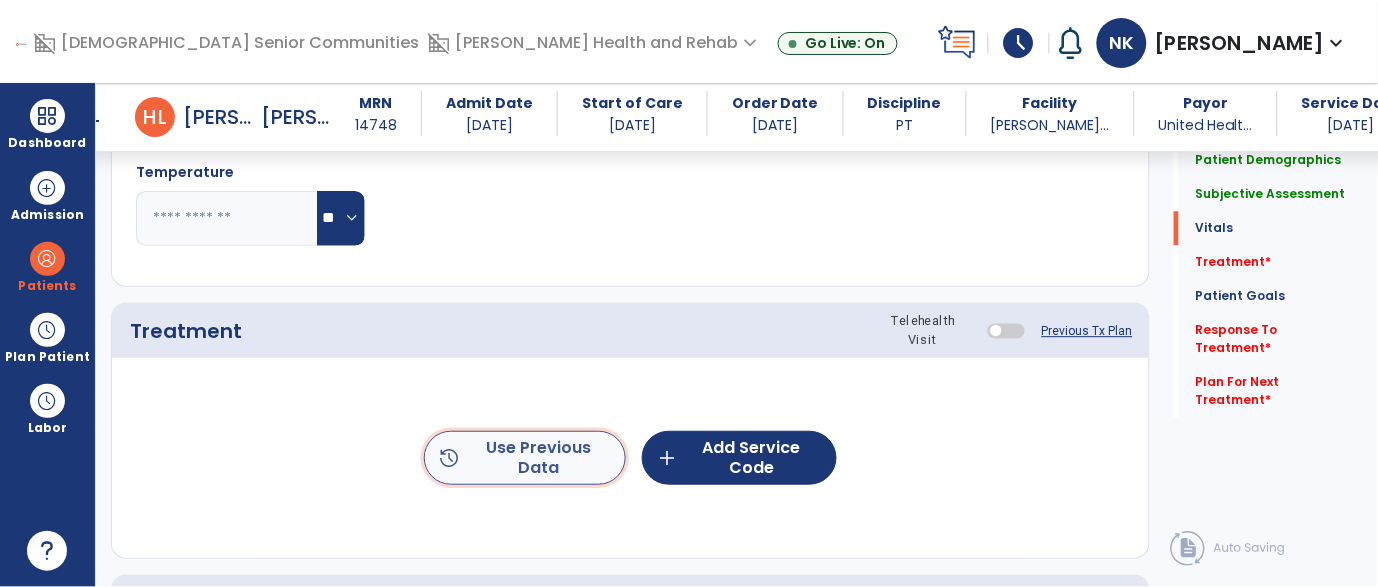 click on "history  Use Previous Data" 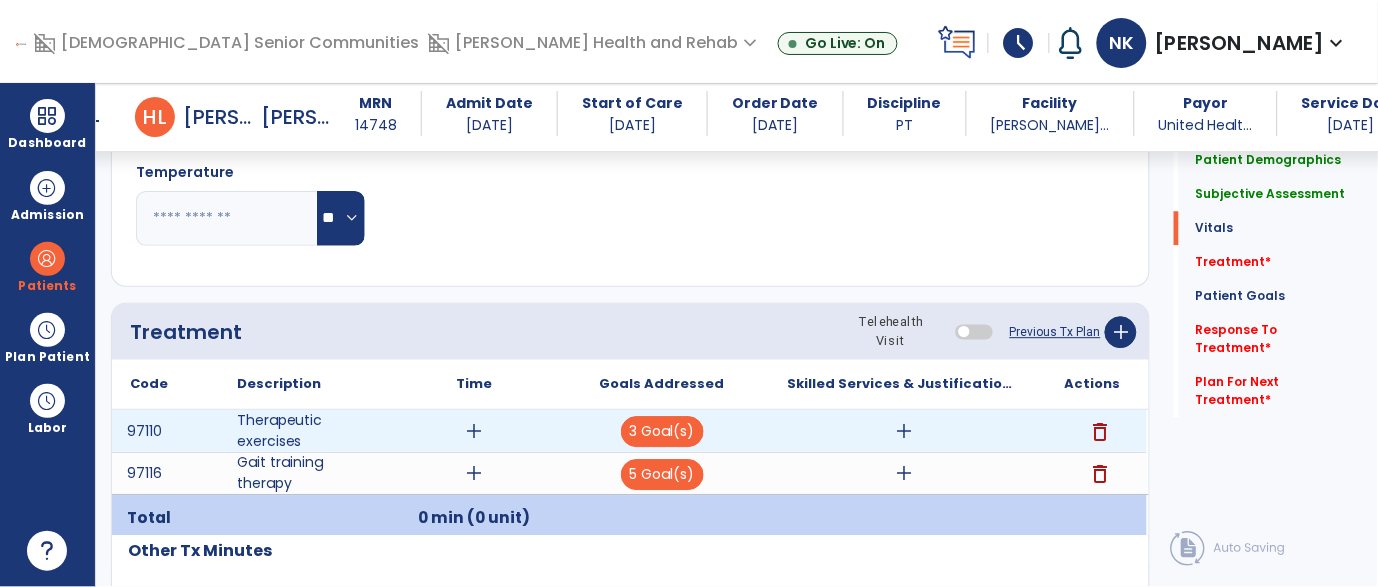 click on "add" at bounding box center [474, 431] 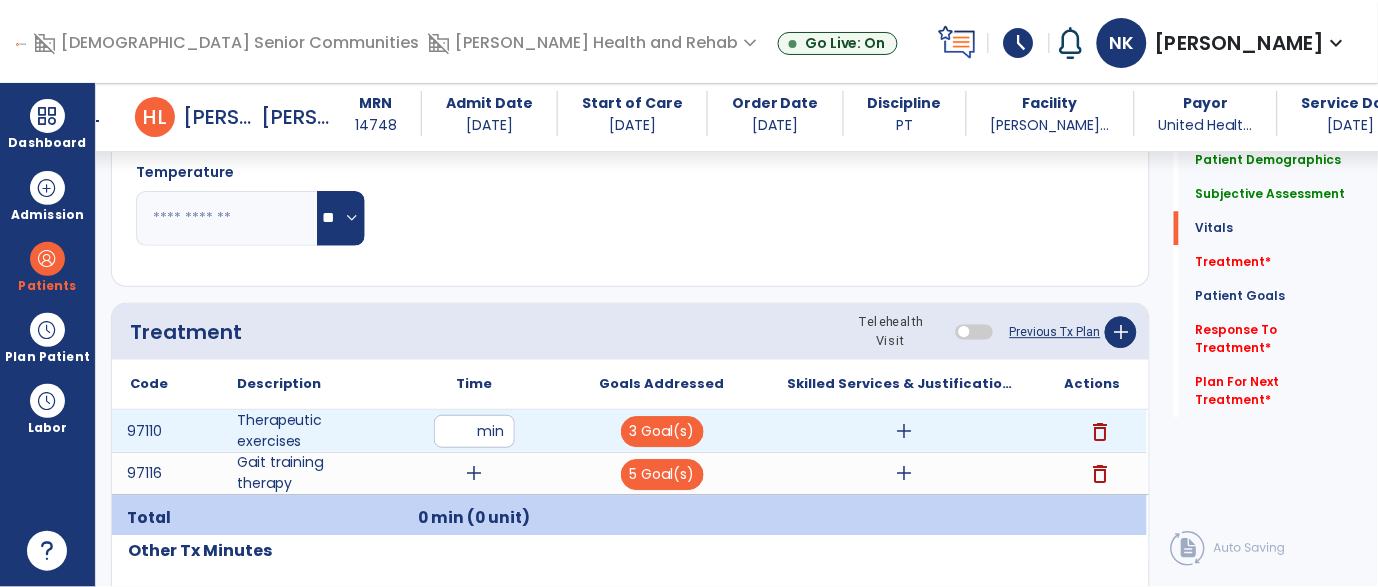 type on "**" 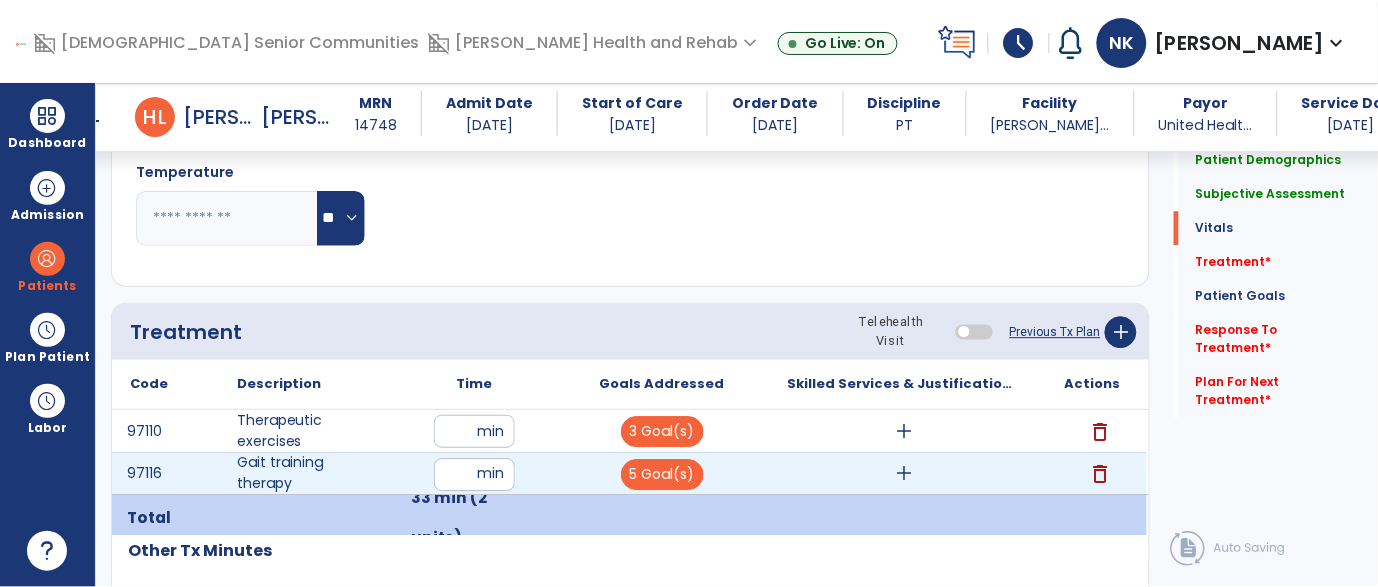 type on "**" 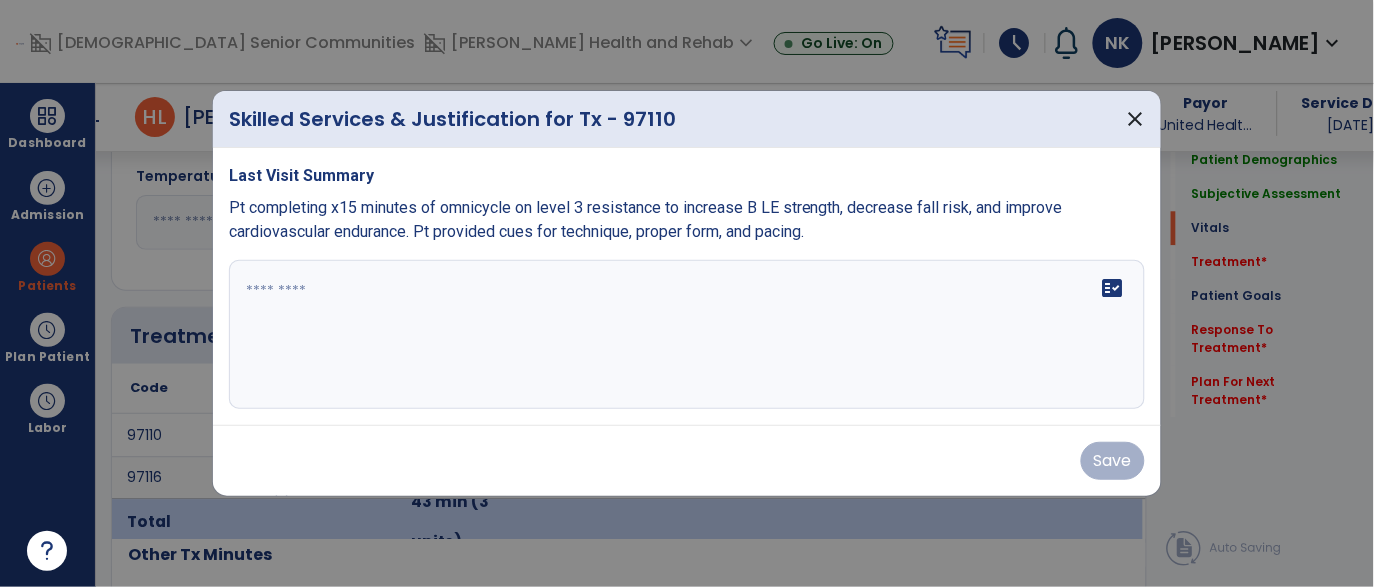 scroll, scrollTop: 1026, scrollLeft: 0, axis: vertical 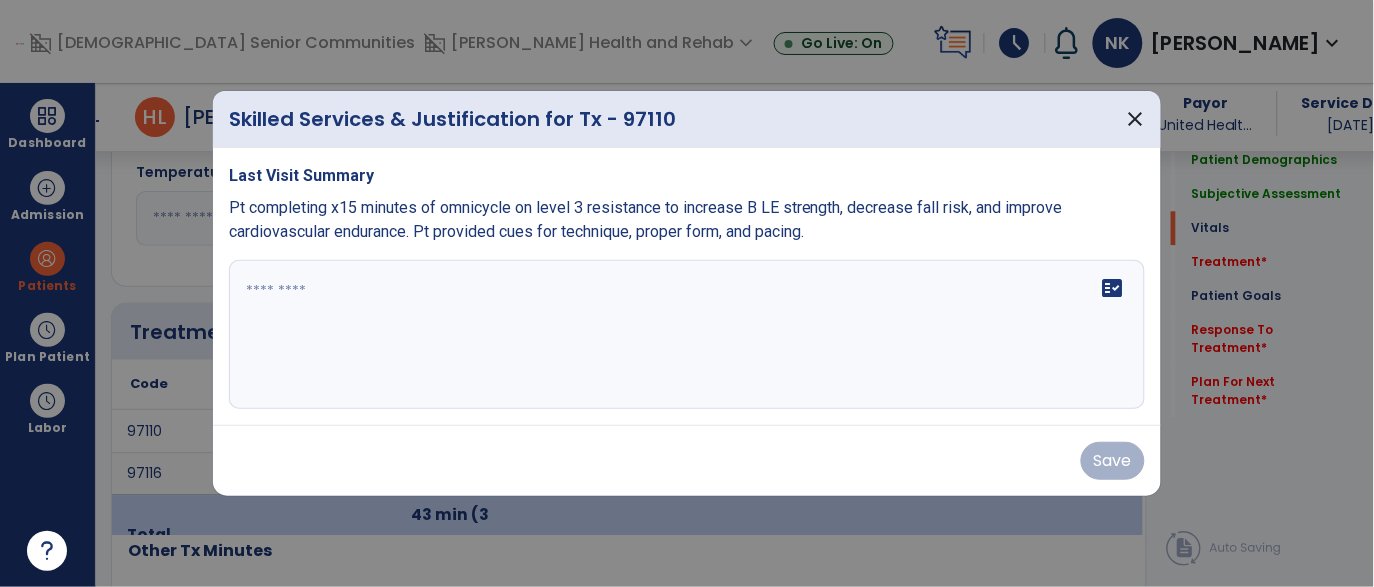 click on "Pt completing x15 minutes of omnicycle on level 3 resistance to increase B LE strength, decrease fall risk, and improve cardiovascular endurance. Pt provided cues for technique, proper form, and pacing." at bounding box center (646, 219) 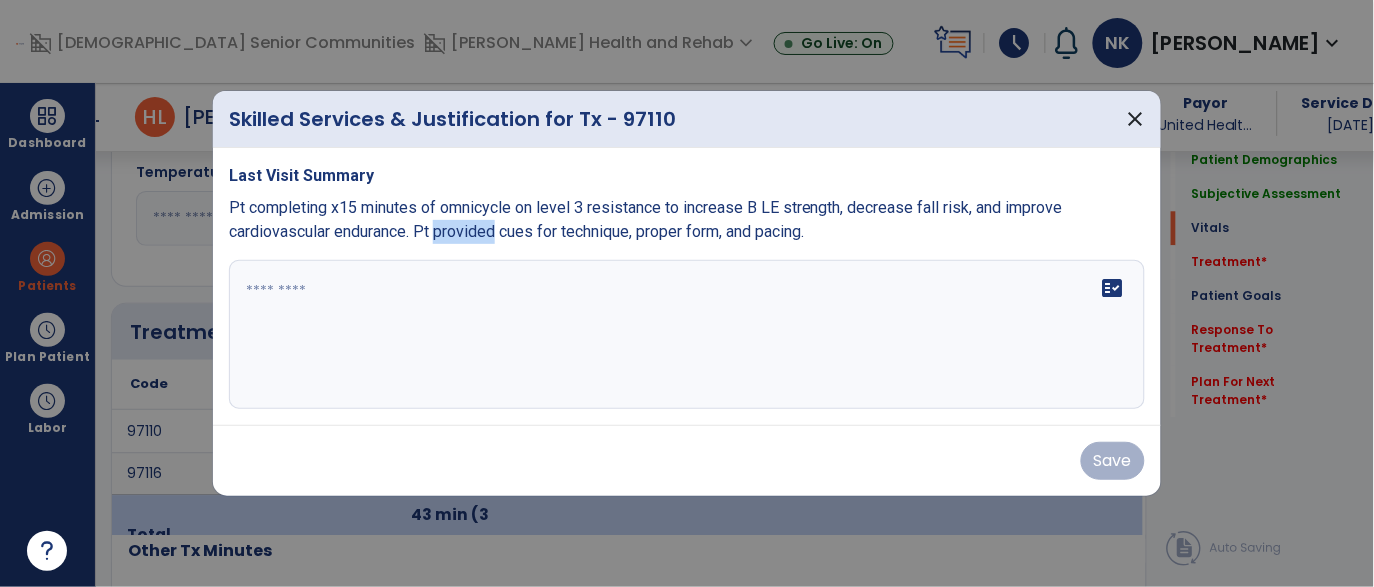 click on "Pt completing x15 minutes of omnicycle on level 3 resistance to increase B LE strength, decrease fall risk, and improve cardiovascular endurance. Pt provided cues for technique, proper form, and pacing." at bounding box center (646, 219) 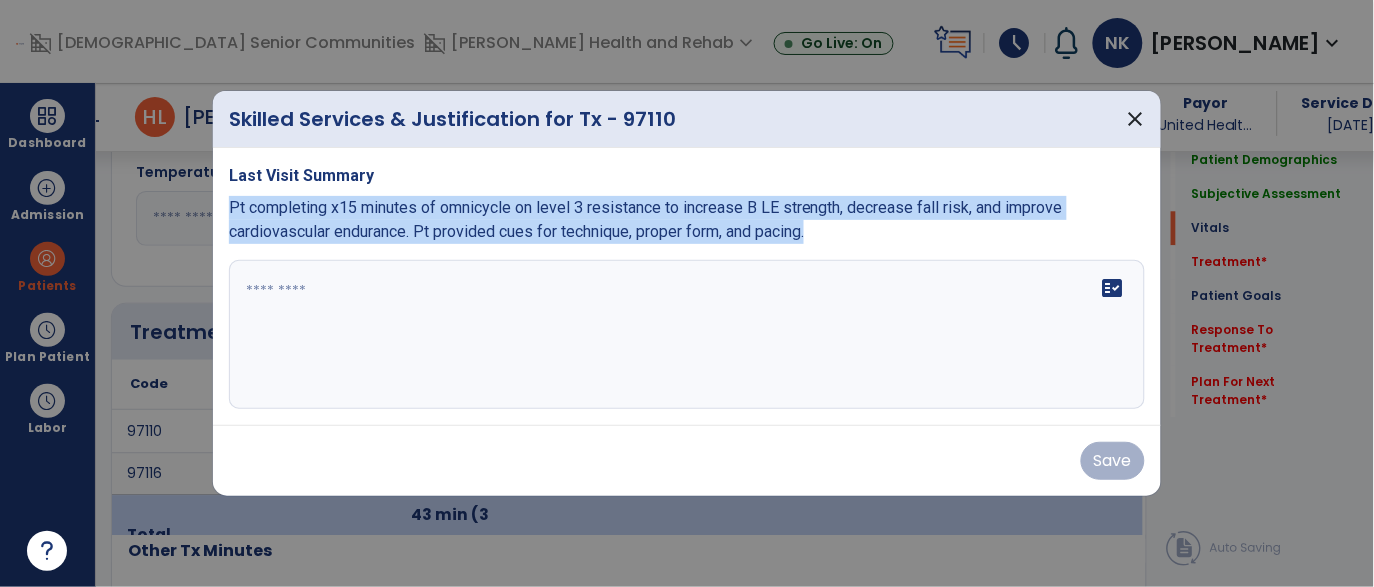 click on "Pt completing x15 minutes of omnicycle on level 3 resistance to increase B LE strength, decrease fall risk, and improve cardiovascular endurance. Pt provided cues for technique, proper form, and pacing." at bounding box center [646, 219] 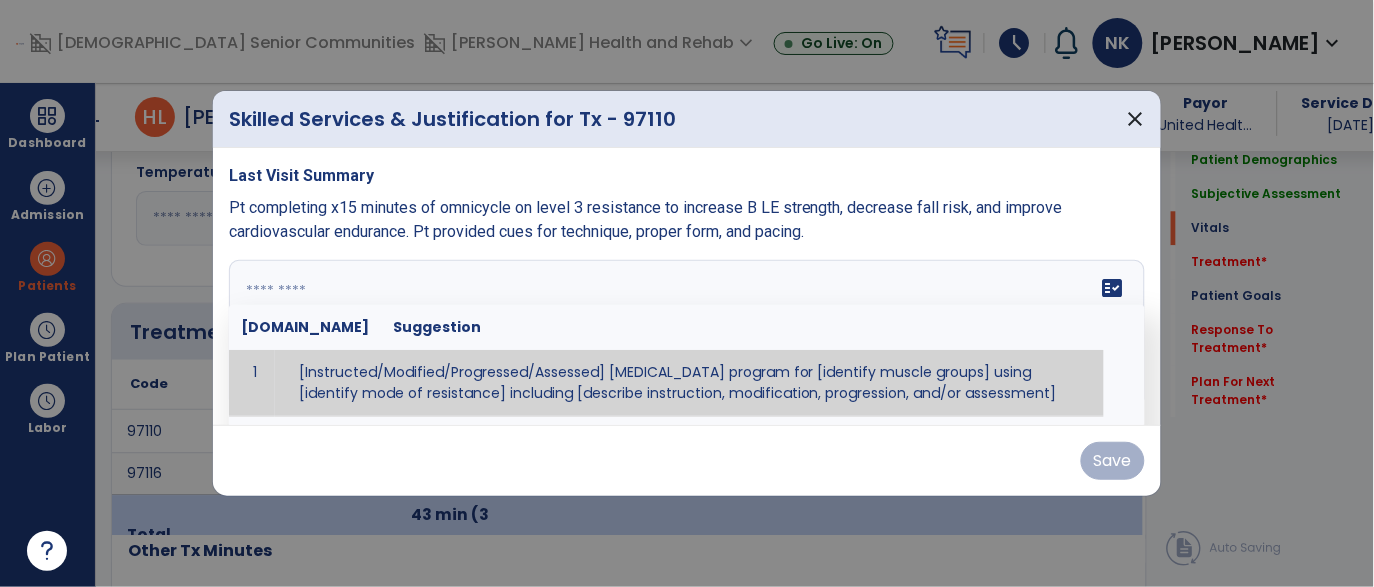 paste on "**********" 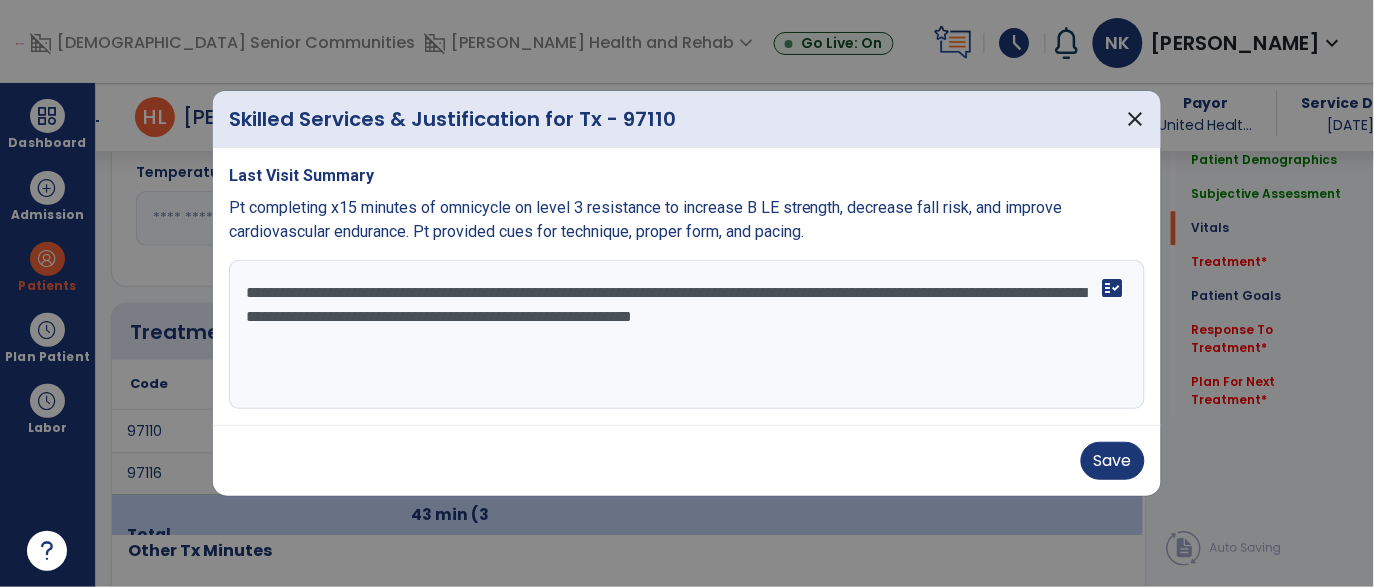 click on "**********" at bounding box center [687, 335] 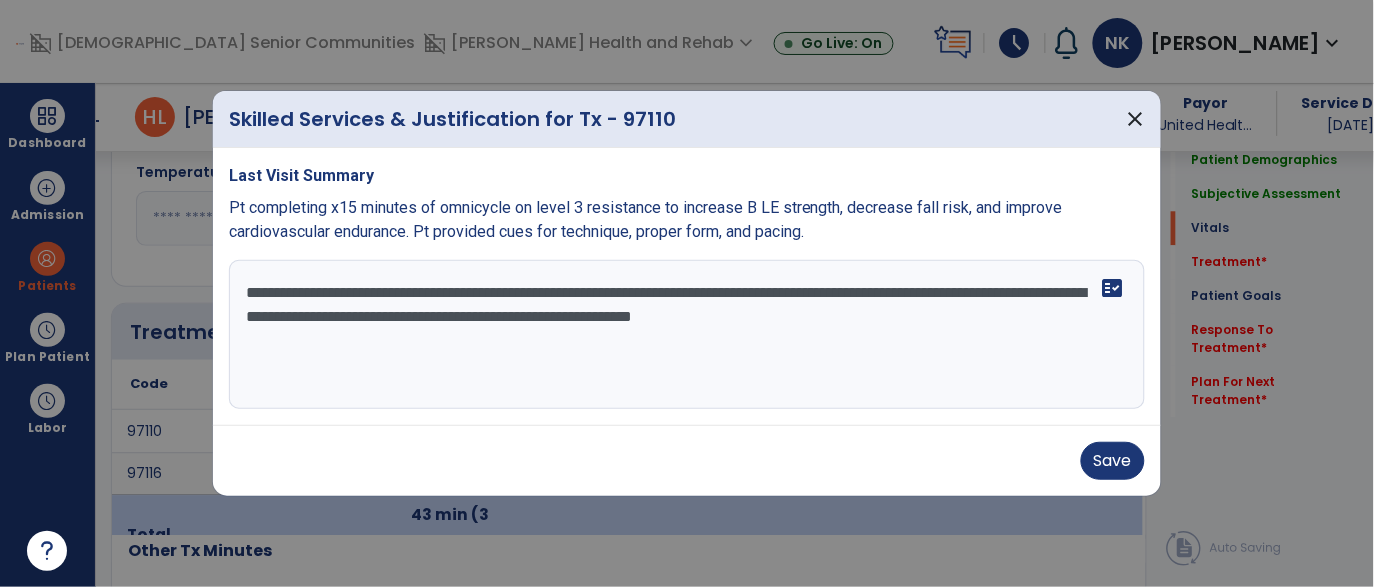 click on "**********" at bounding box center [687, 335] 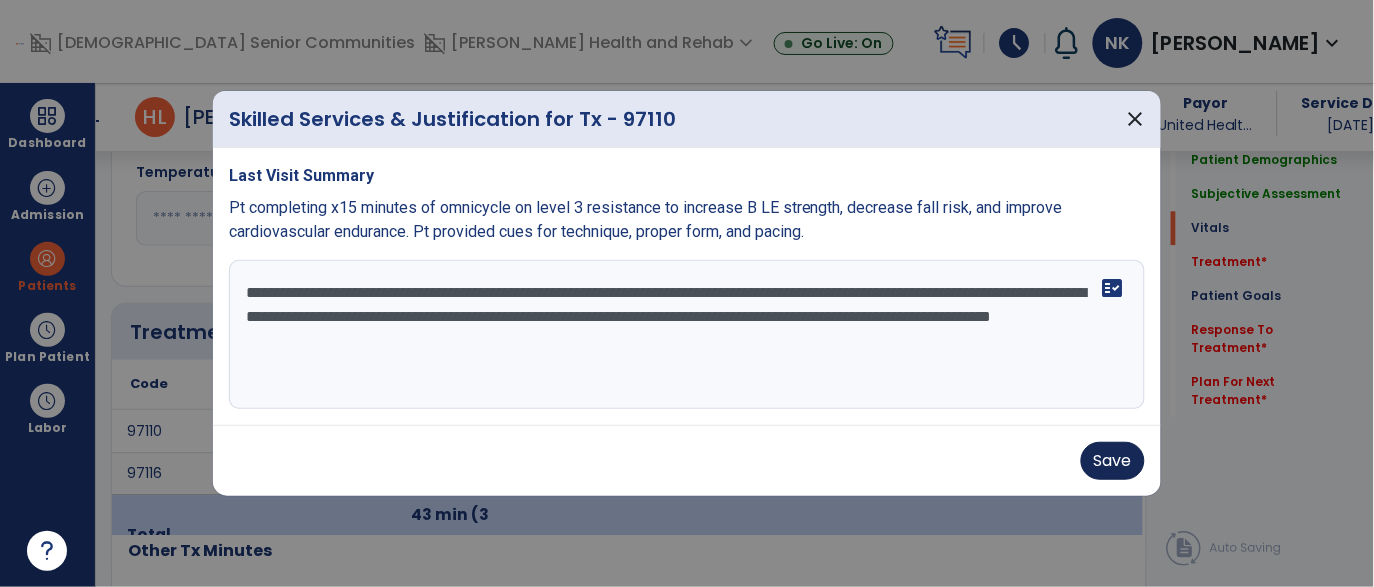 type on "**********" 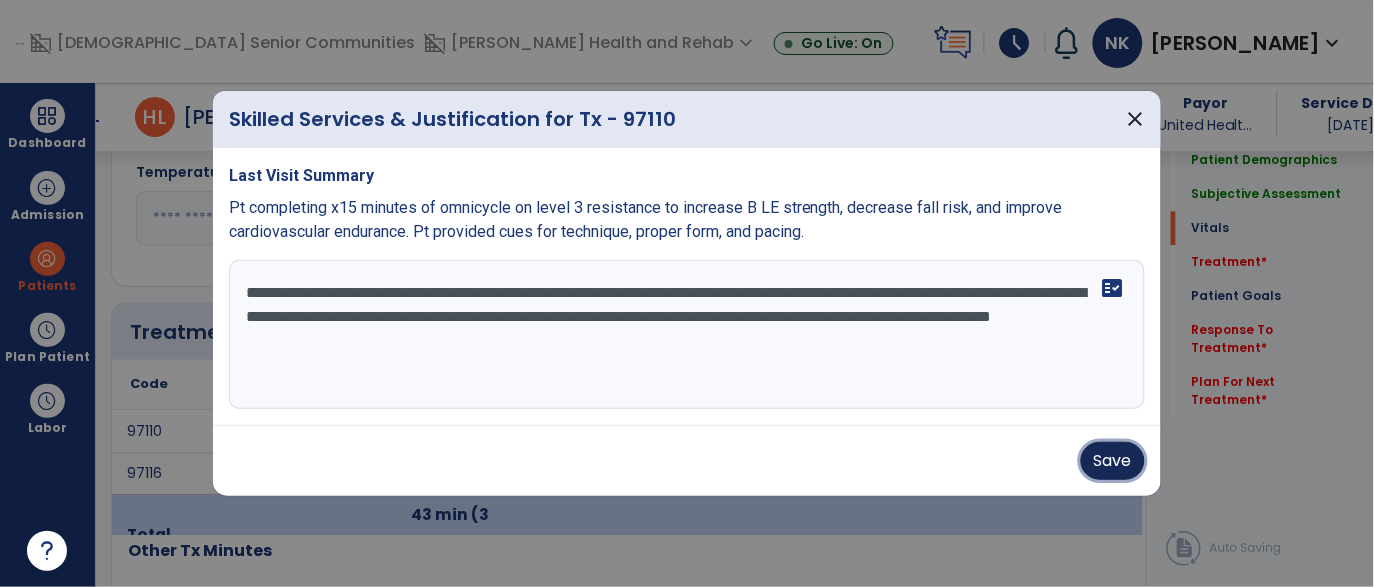 click on "Save" at bounding box center (1113, 461) 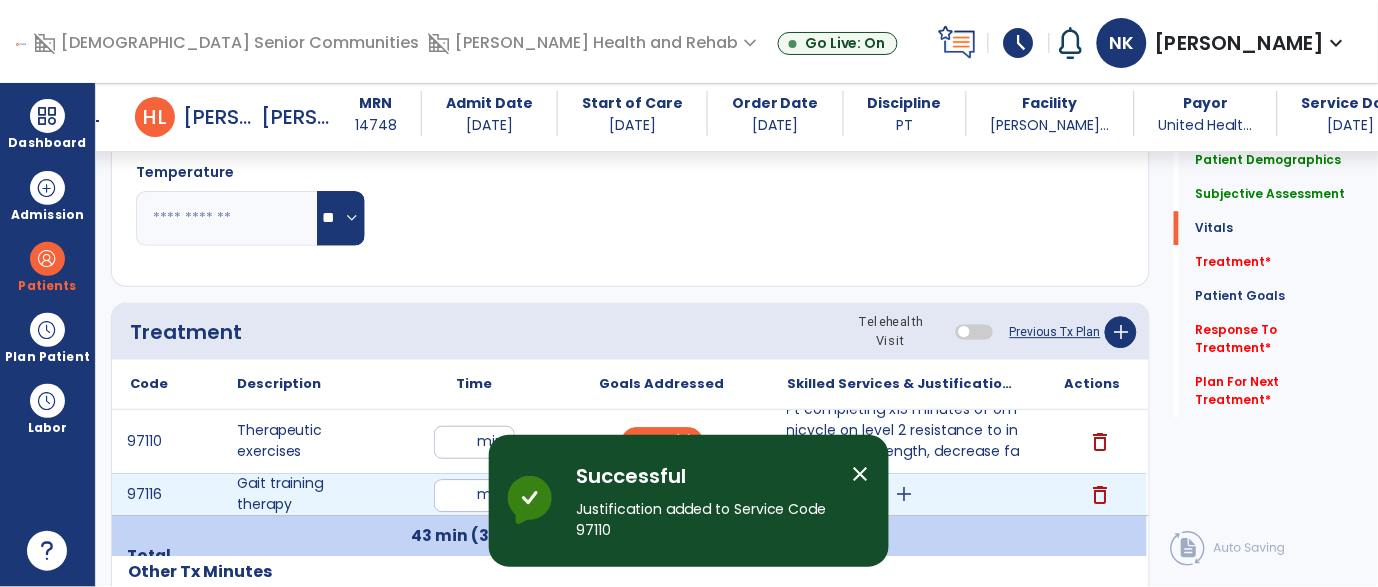 click on "add" at bounding box center (904, 494) 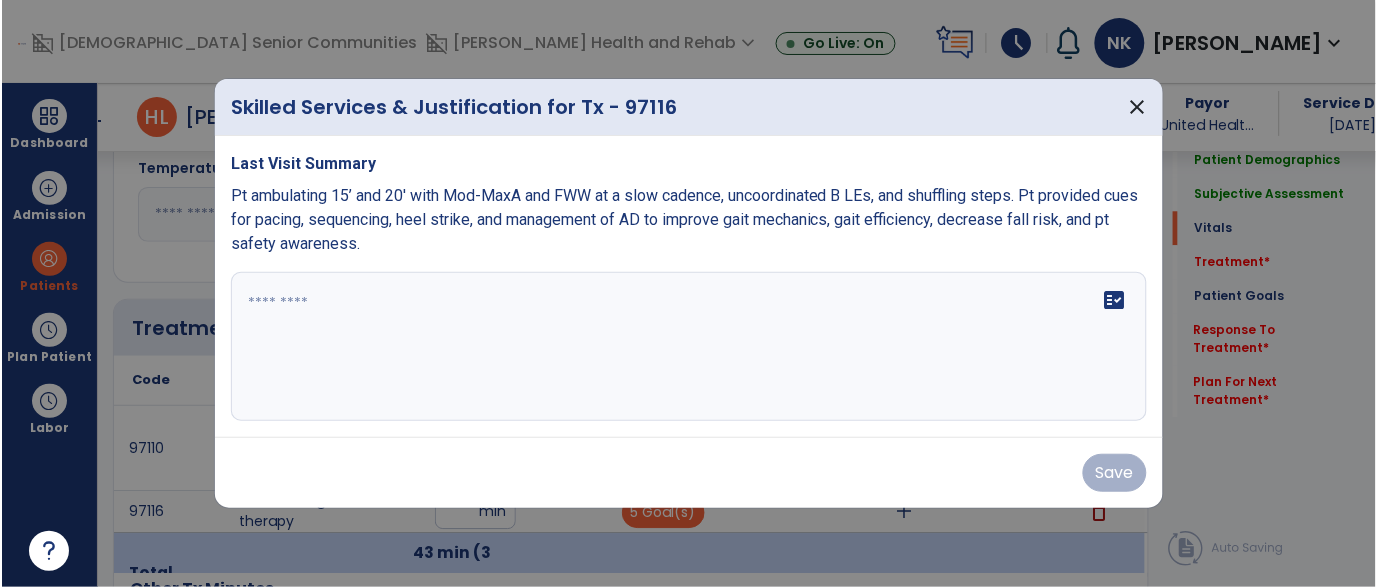 scroll, scrollTop: 1026, scrollLeft: 0, axis: vertical 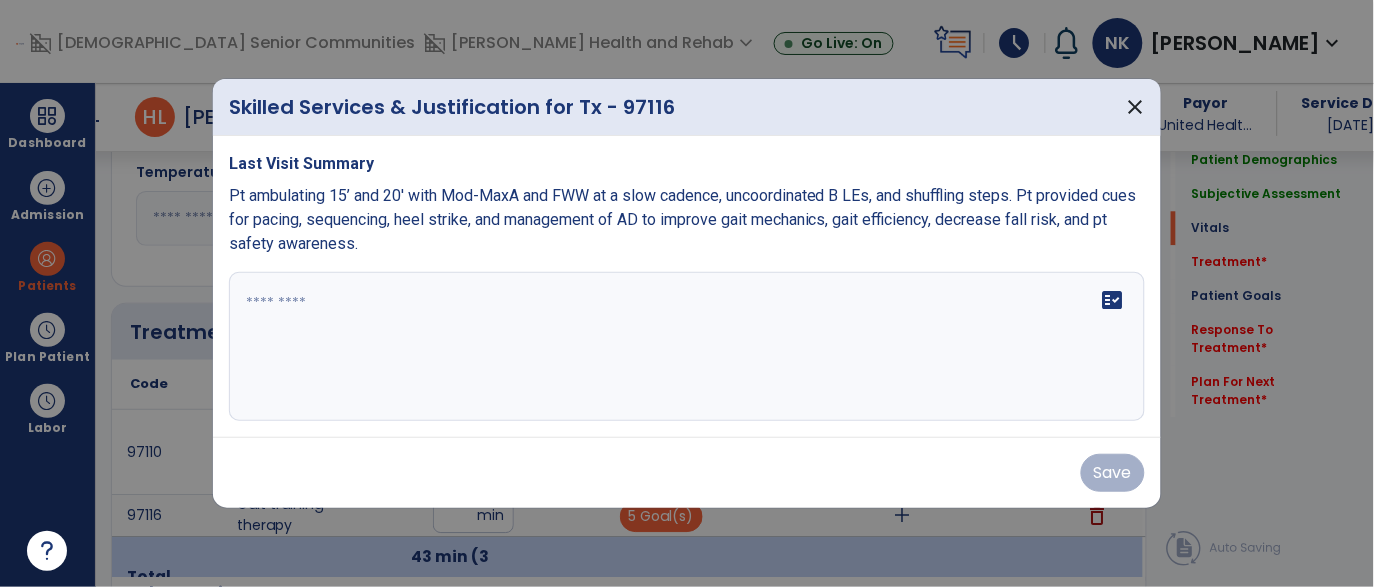 click on "Pt ambulating 15’ and 20' with Mod-MaxA and FWW at a slow cadence, uncoordinated B LEs, and shuffling steps. Pt provided cues for pacing, sequencing, heel strike, and management of AD to improve gait mechanics, gait efficiency, decrease fall risk, and pt safety awareness." at bounding box center (683, 219) 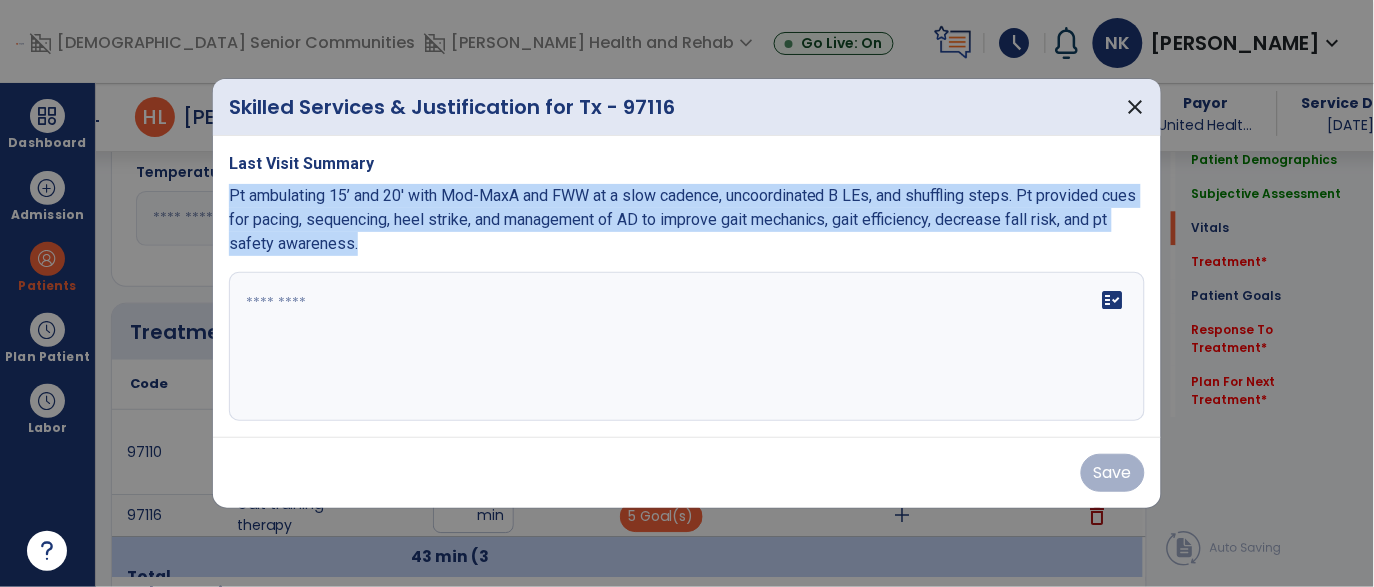 click on "Pt ambulating 15’ and 20' with Mod-MaxA and FWW at a slow cadence, uncoordinated B LEs, and shuffling steps. Pt provided cues for pacing, sequencing, heel strike, and management of AD to improve gait mechanics, gait efficiency, decrease fall risk, and pt safety awareness." at bounding box center (683, 219) 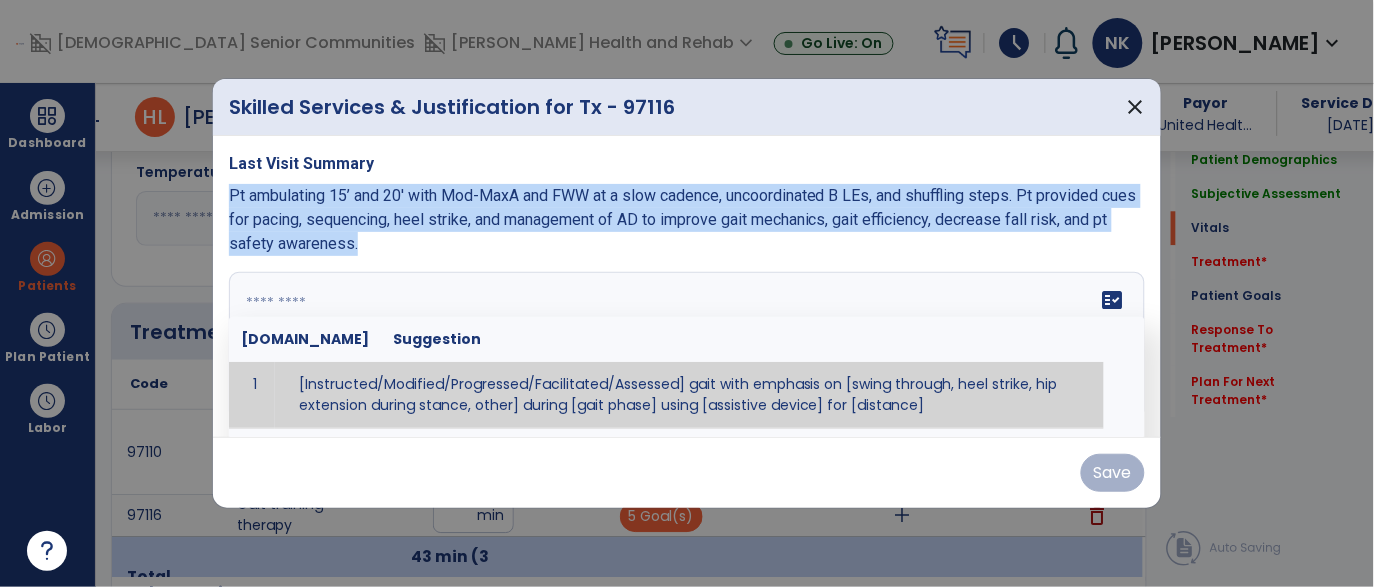 click at bounding box center [687, 347] 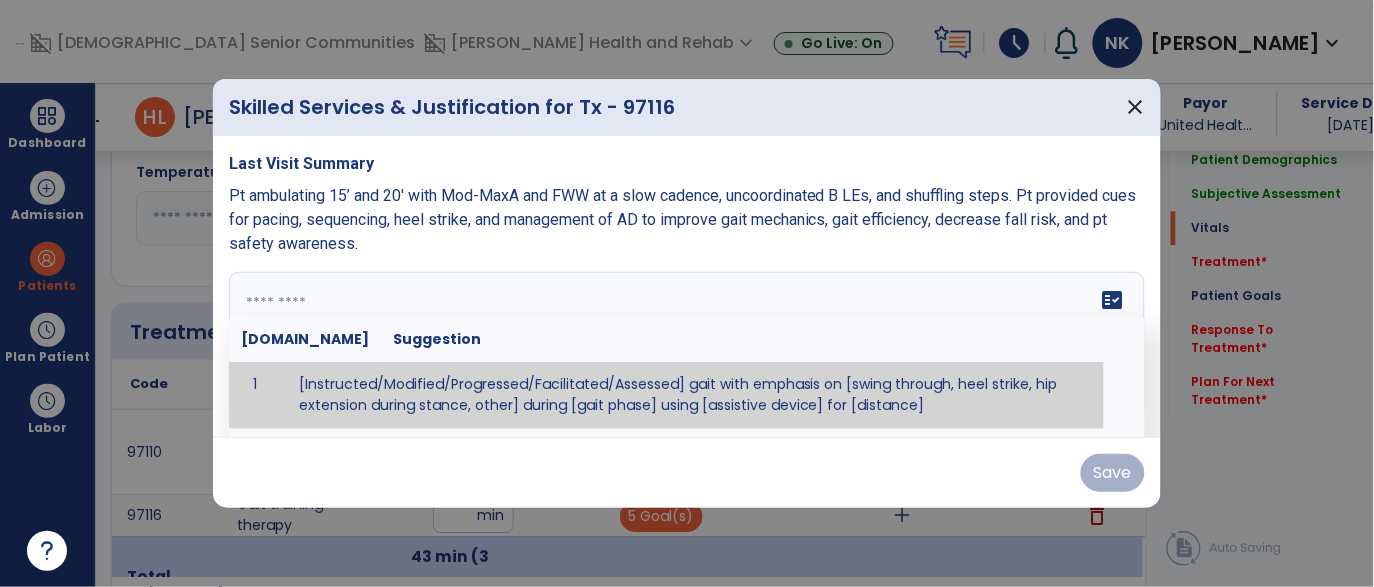 paste on "**********" 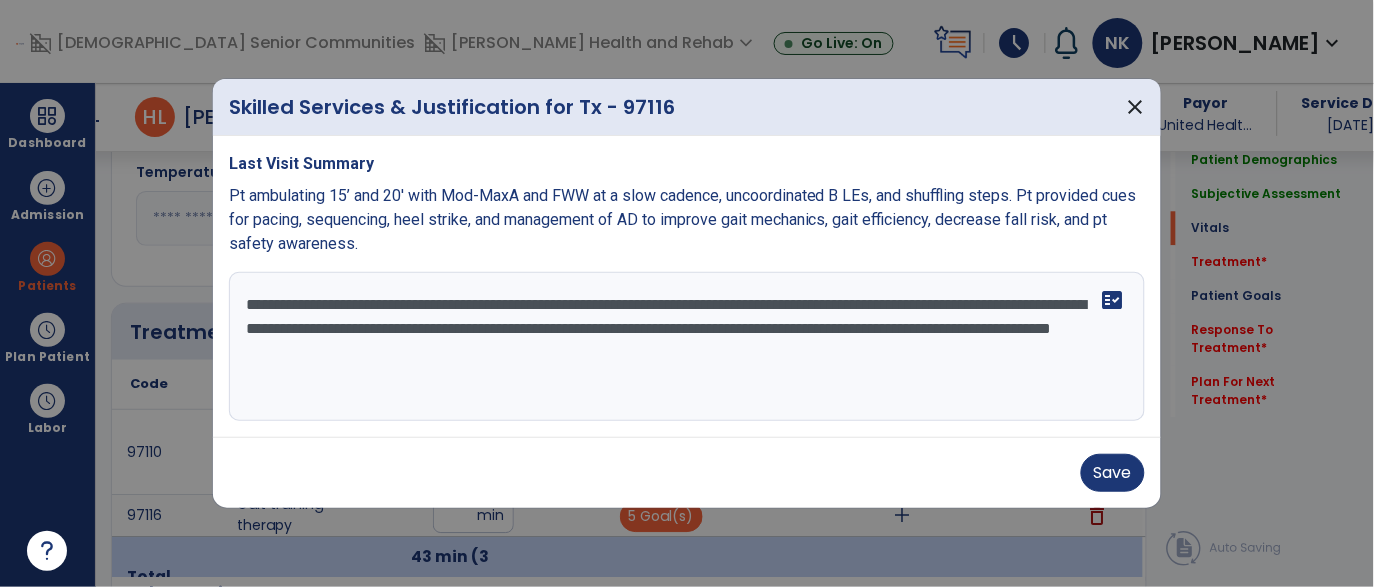 click on "**********" at bounding box center [687, 347] 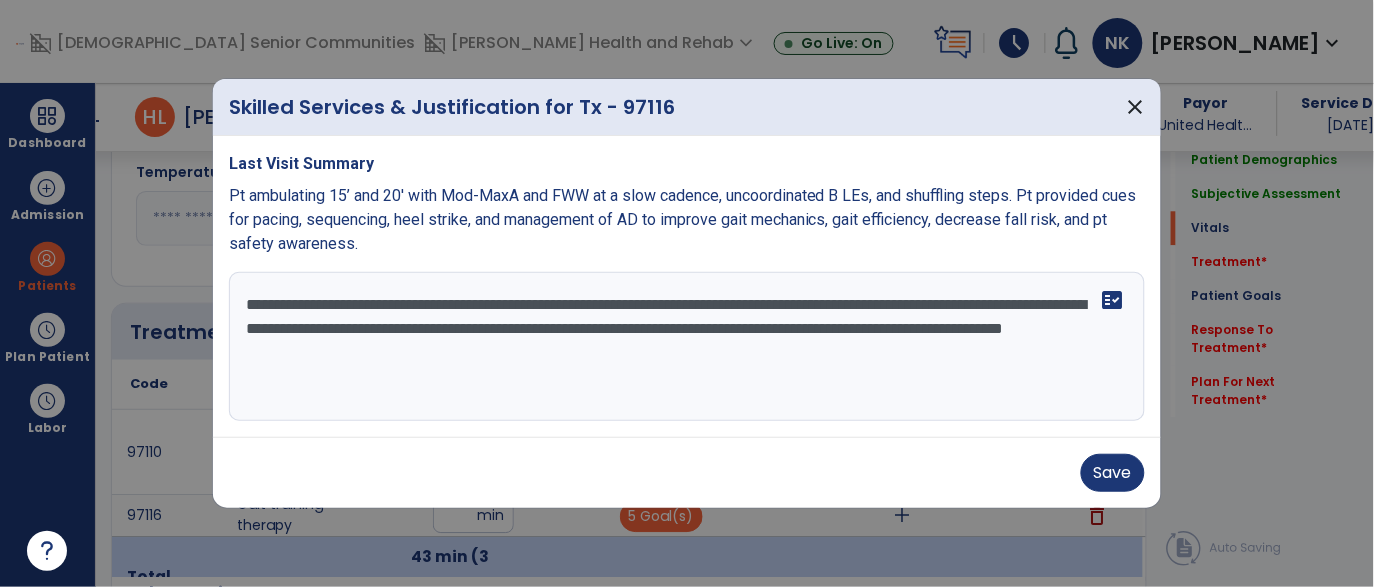 click on "**********" at bounding box center (687, 347) 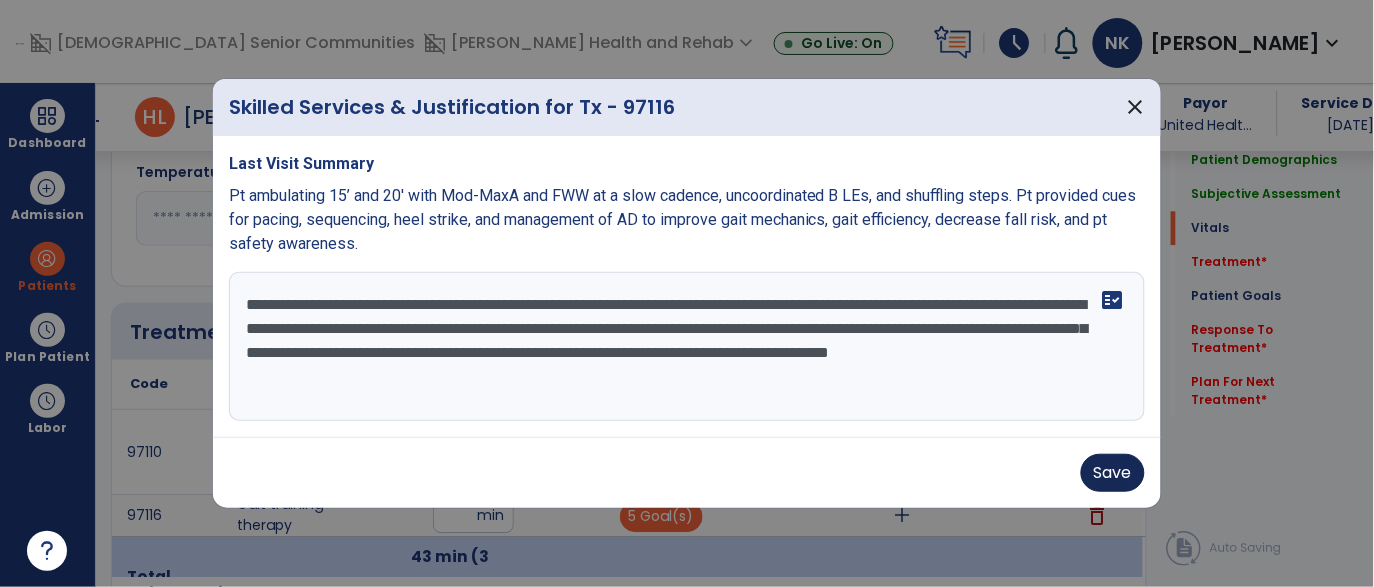 type on "**********" 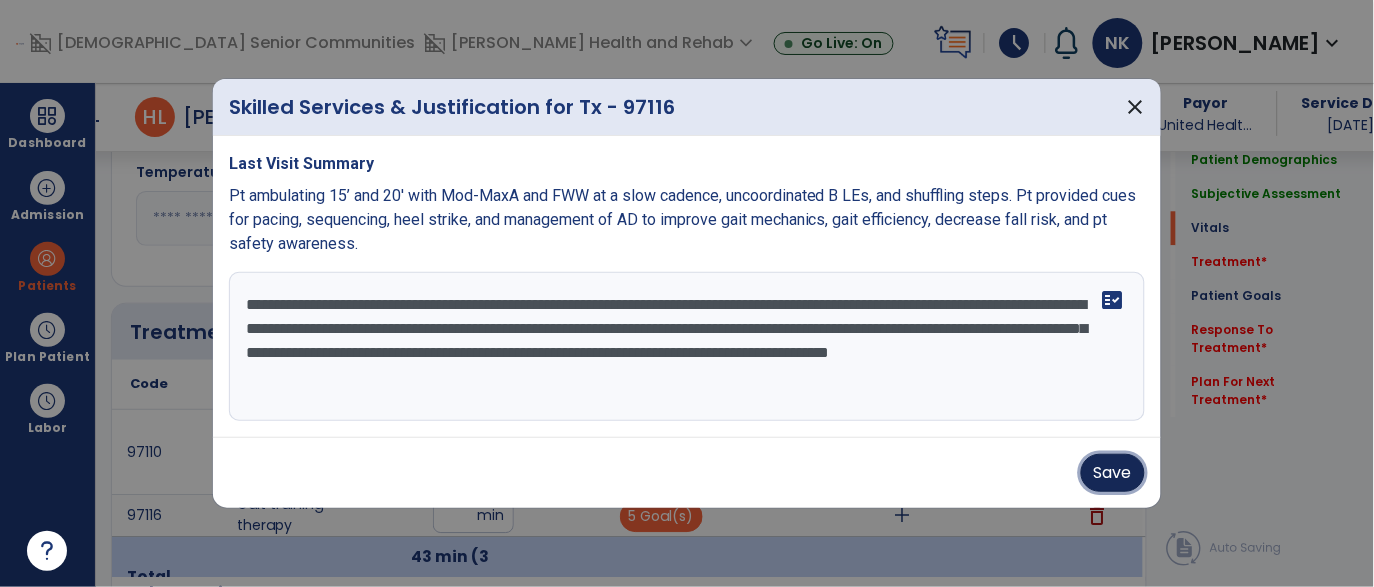 click on "Save" at bounding box center (1113, 473) 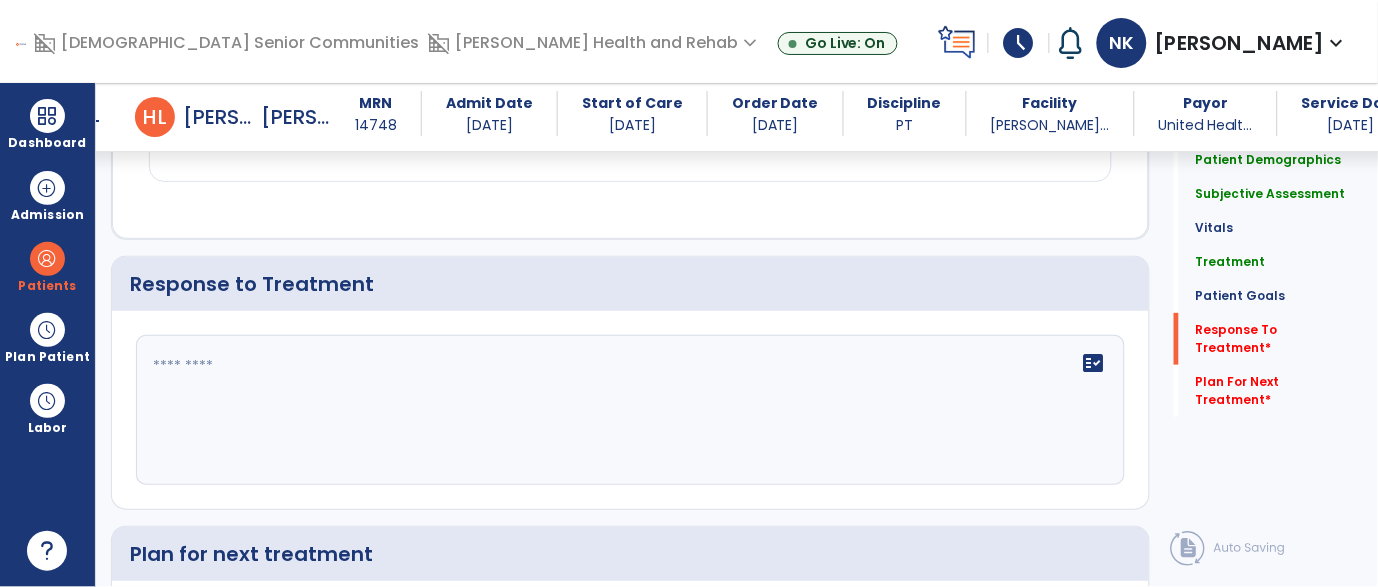 scroll, scrollTop: 3167, scrollLeft: 0, axis: vertical 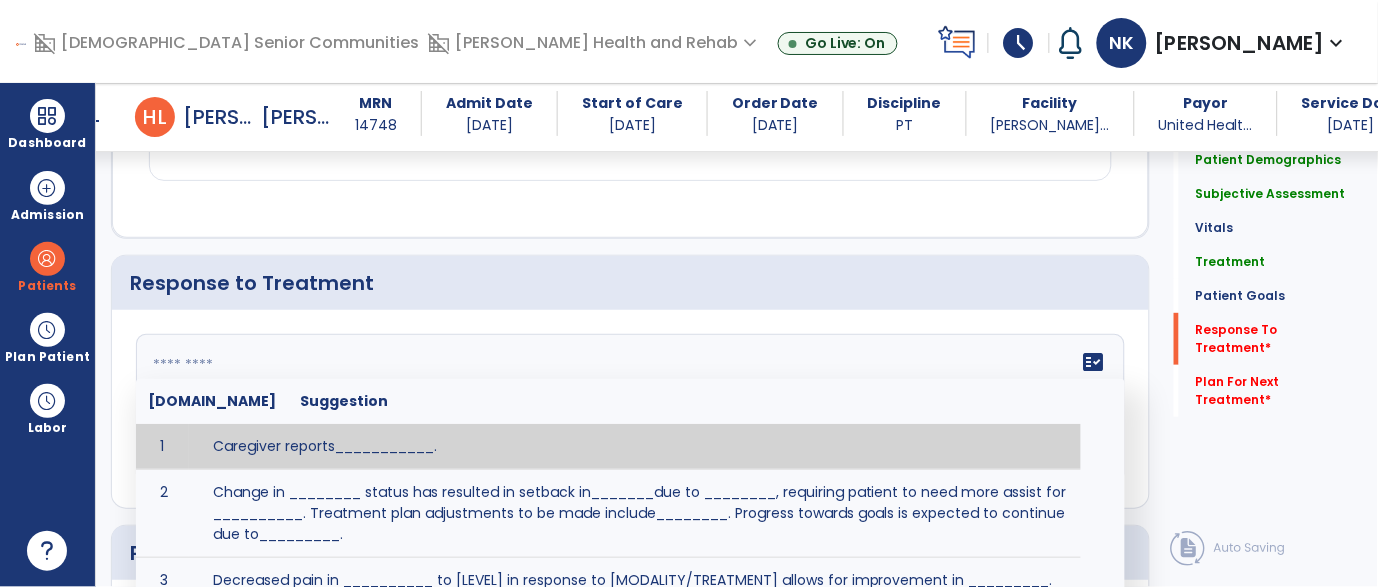 click 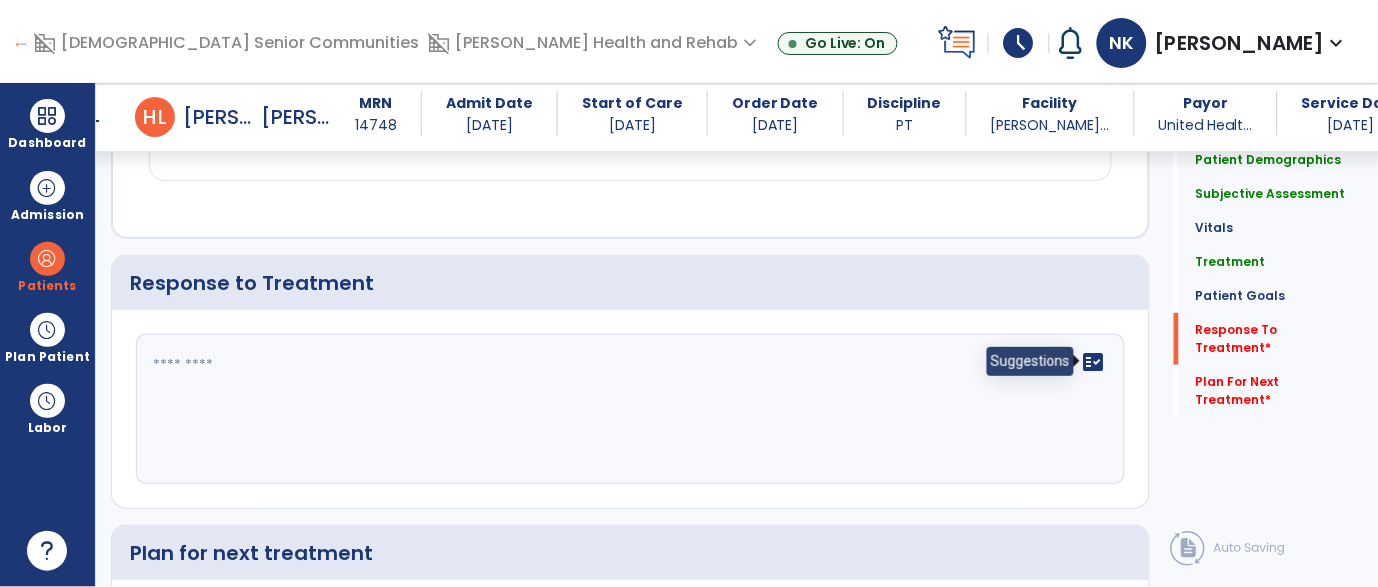 click on "fact_check" 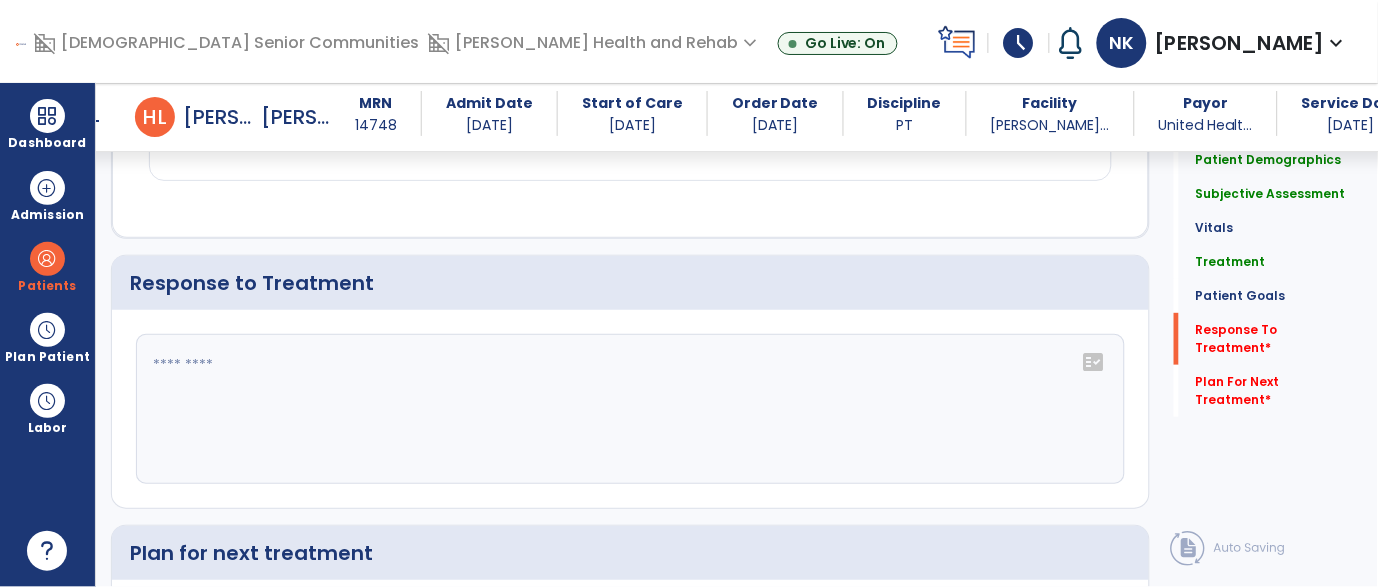 click 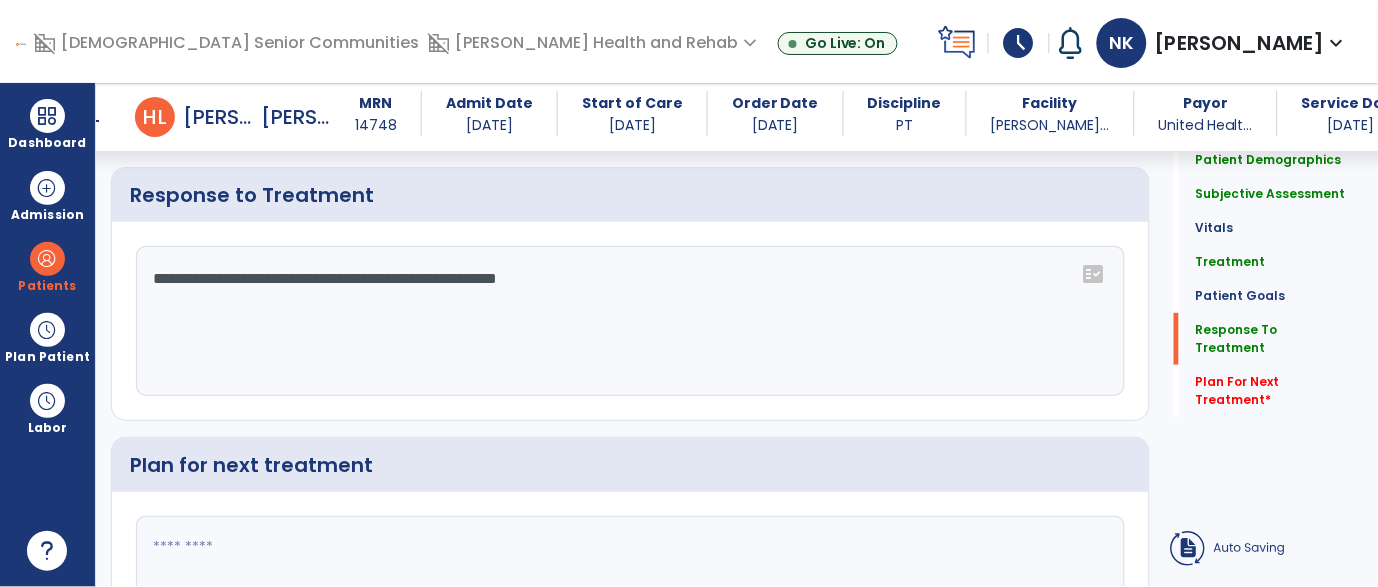 type on "**********" 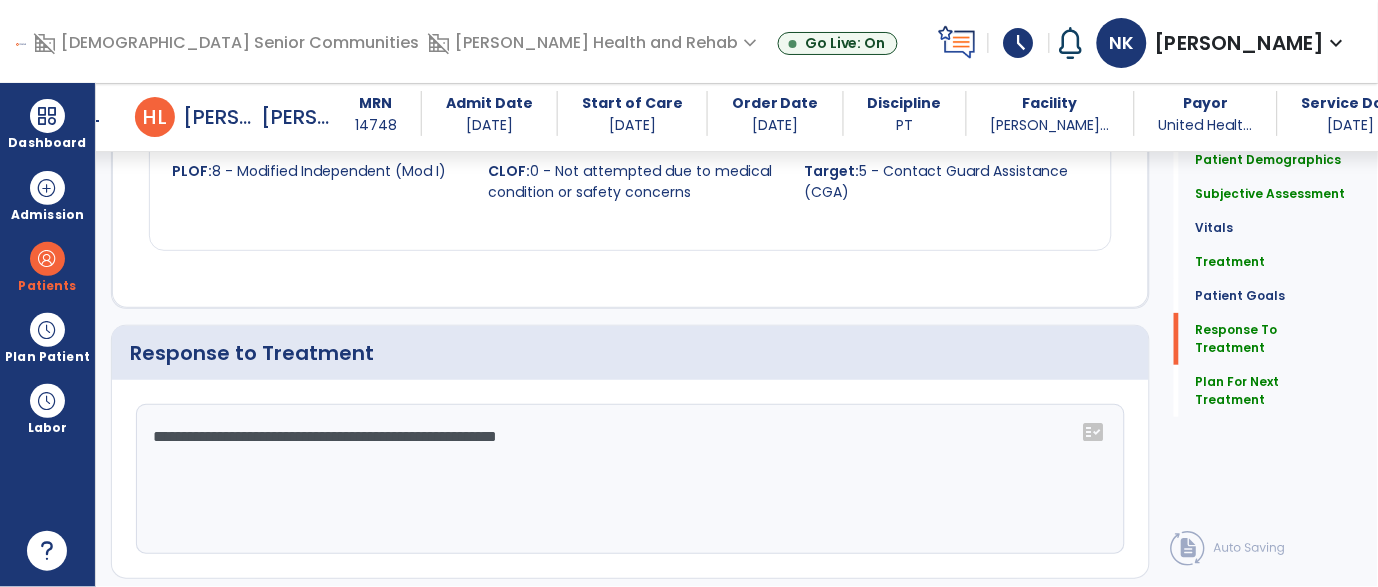 scroll, scrollTop: 3185, scrollLeft: 0, axis: vertical 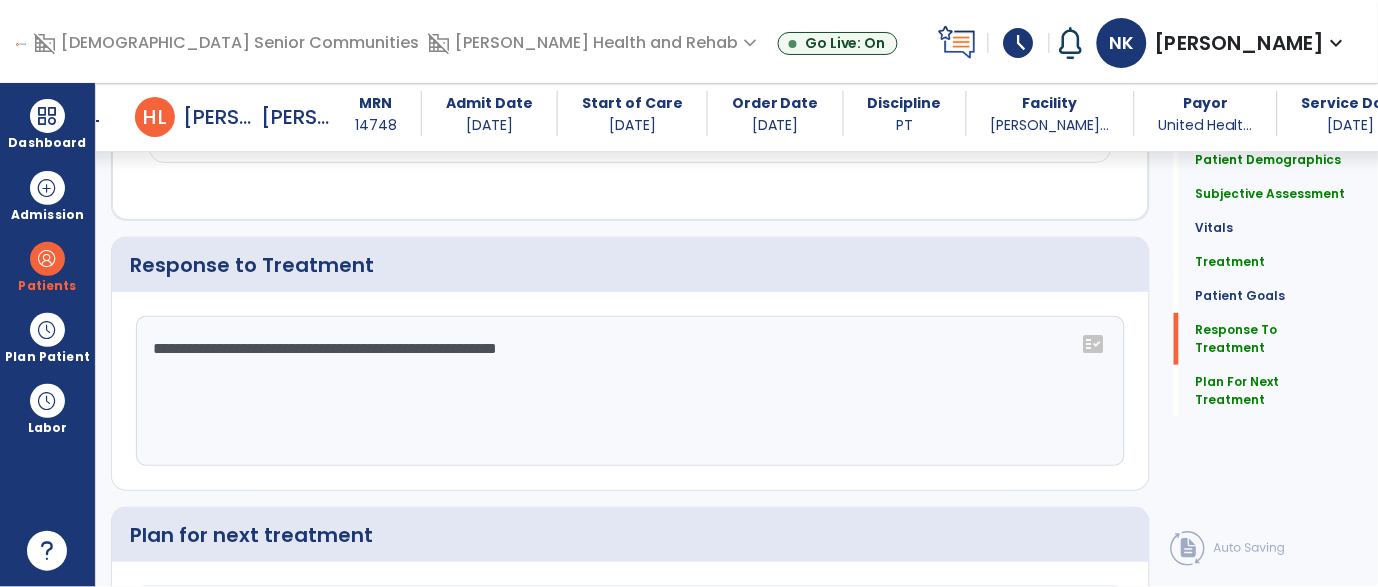 click on "**********" 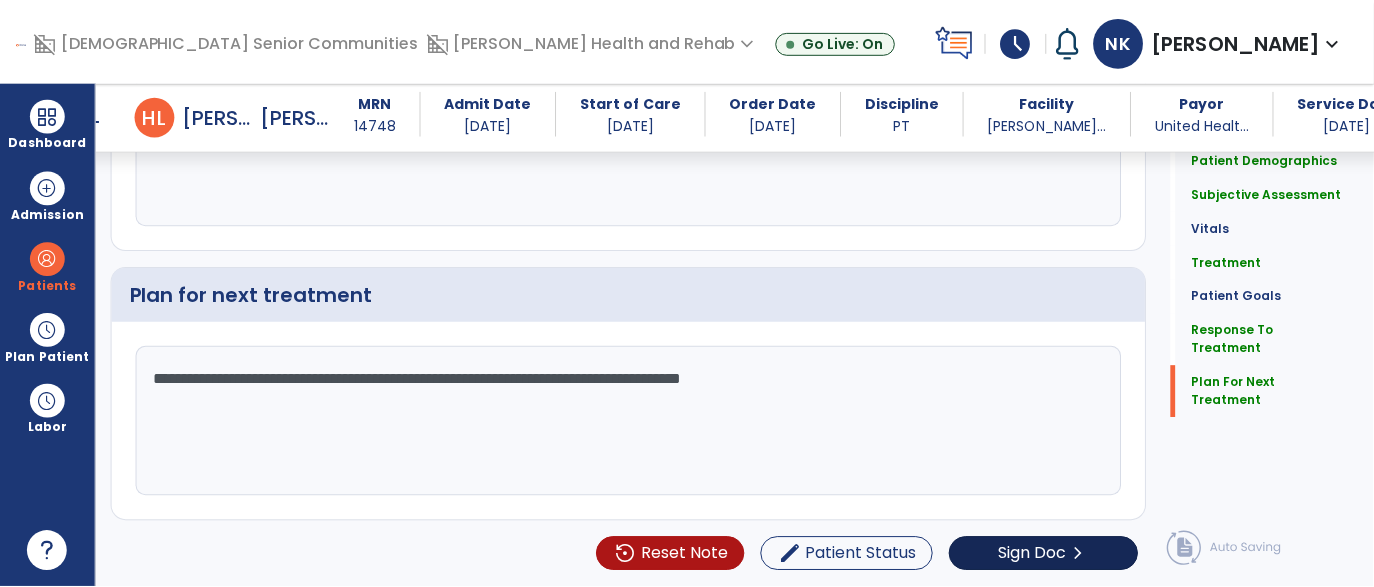 scroll, scrollTop: 3293, scrollLeft: 0, axis: vertical 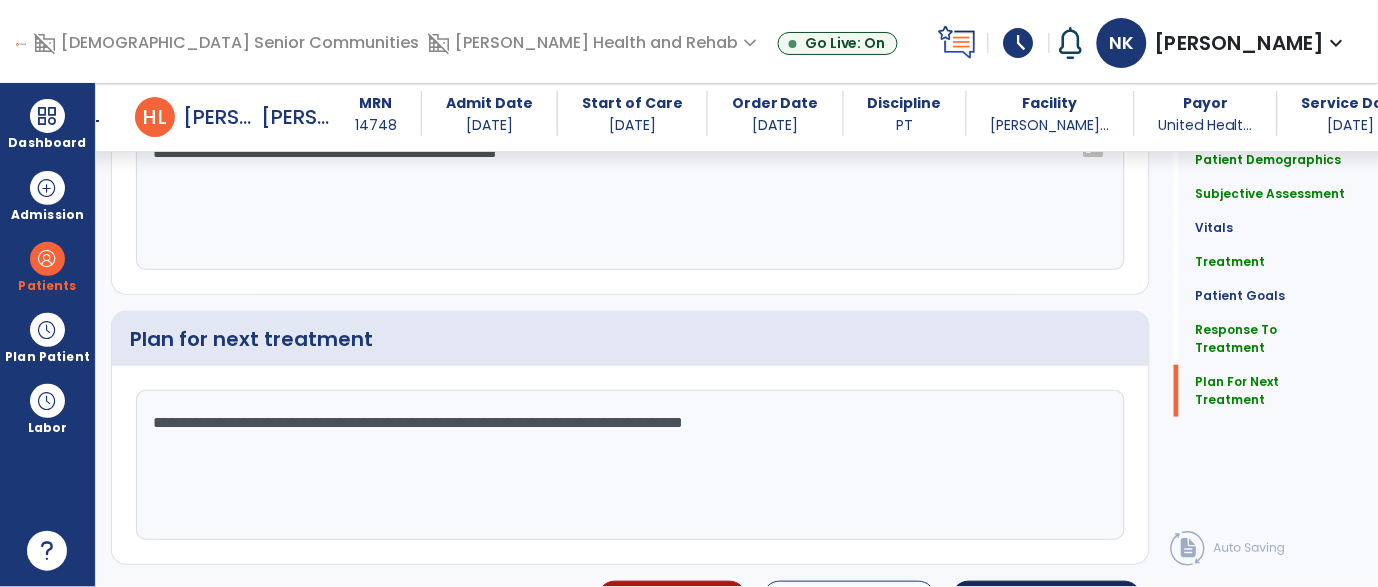 type on "**********" 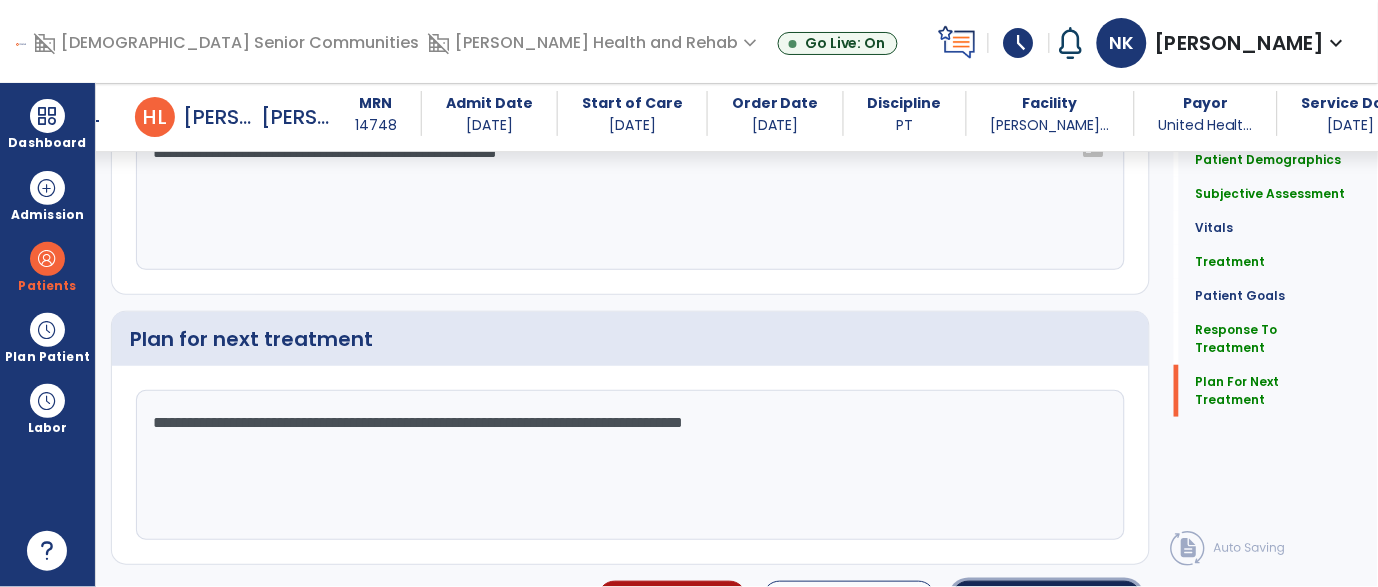click on "Sign Doc" 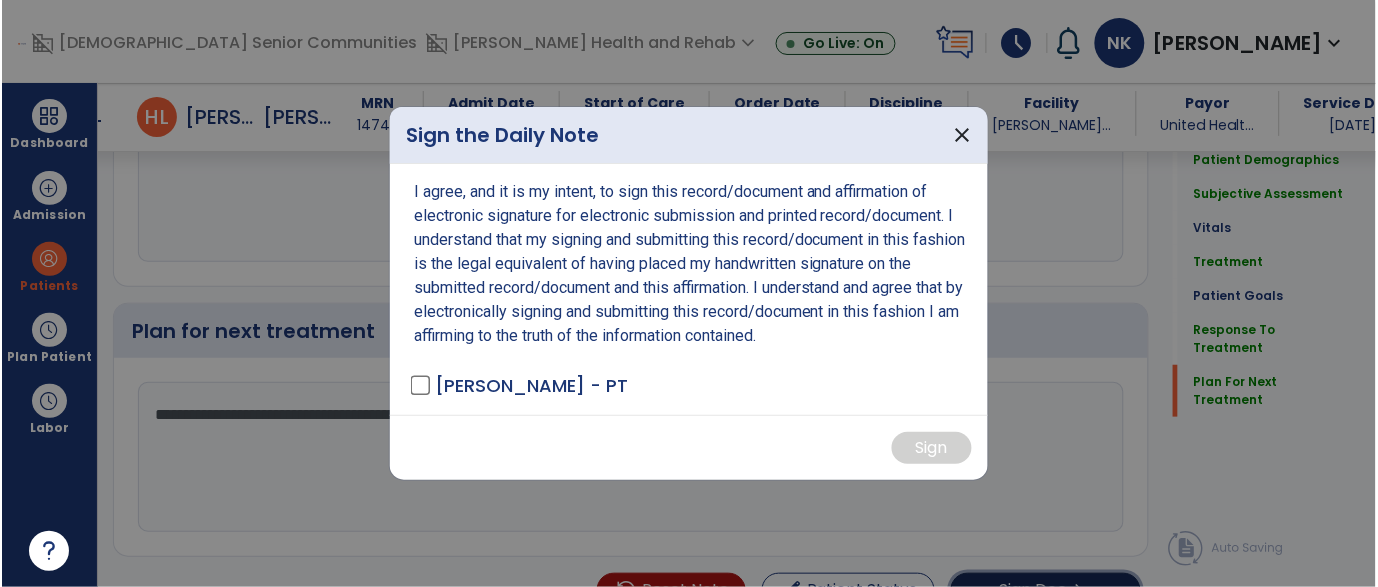 scroll, scrollTop: 3381, scrollLeft: 0, axis: vertical 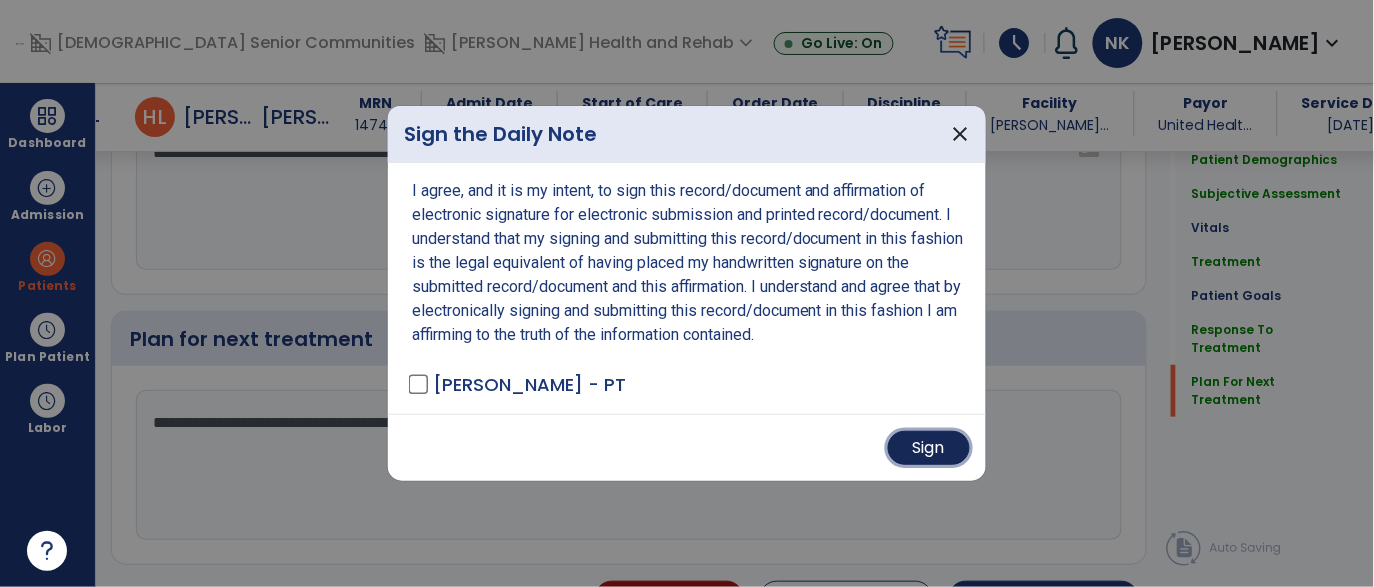 click on "Sign" at bounding box center [929, 448] 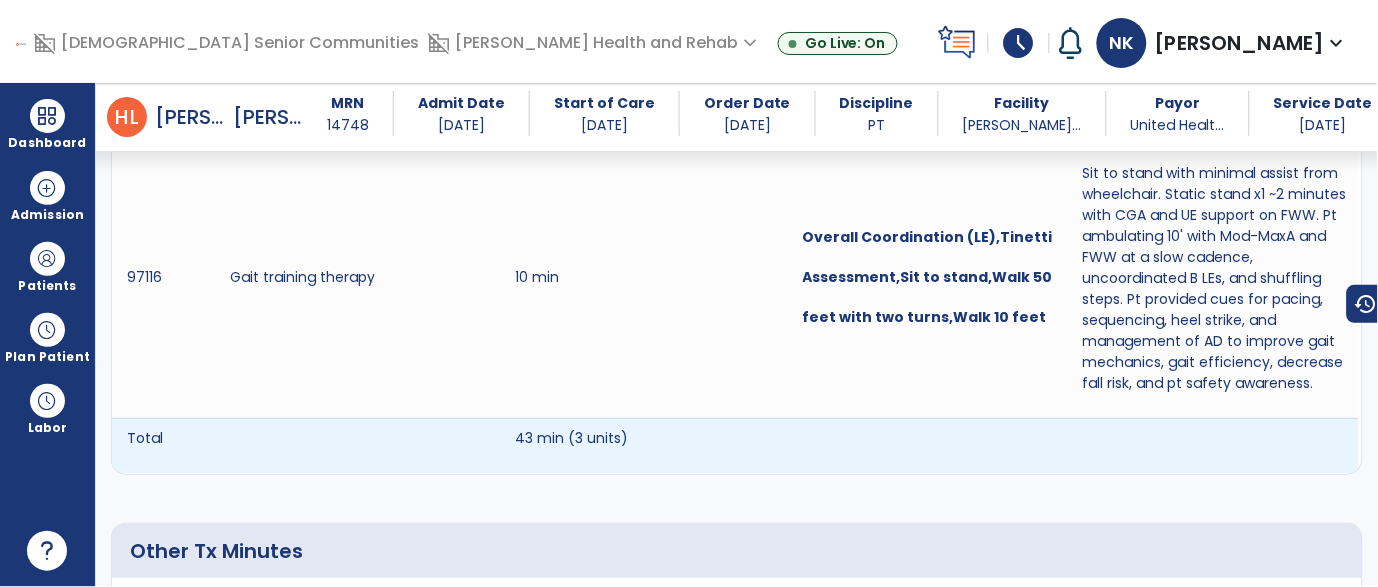 scroll, scrollTop: 0, scrollLeft: 0, axis: both 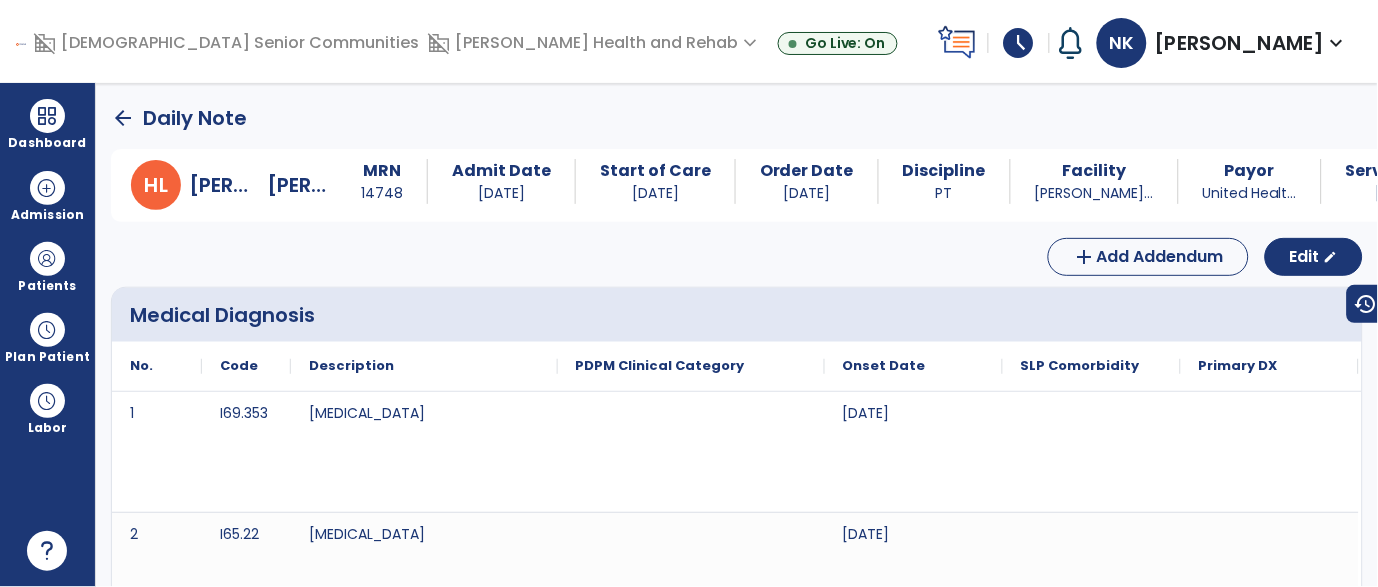 click on "[PERSON_NAME],   [PERSON_NAME]  MRN [MEDICAL_RECORD_NUMBER] Admit Date [DATE] Start of Care [DATE] Order Date [DATE] Discipline PT Facility Ben Hur Heal... Payor United Healt... Service Date [DATE]" at bounding box center (828, 185) 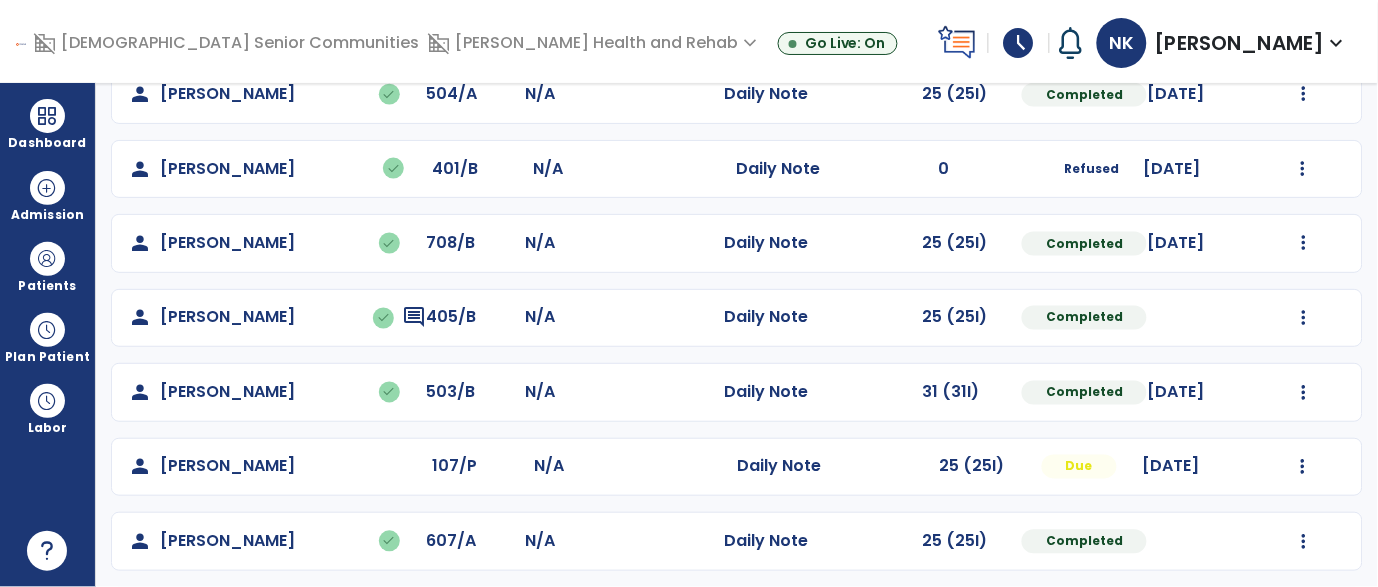 scroll, scrollTop: 650, scrollLeft: 0, axis: vertical 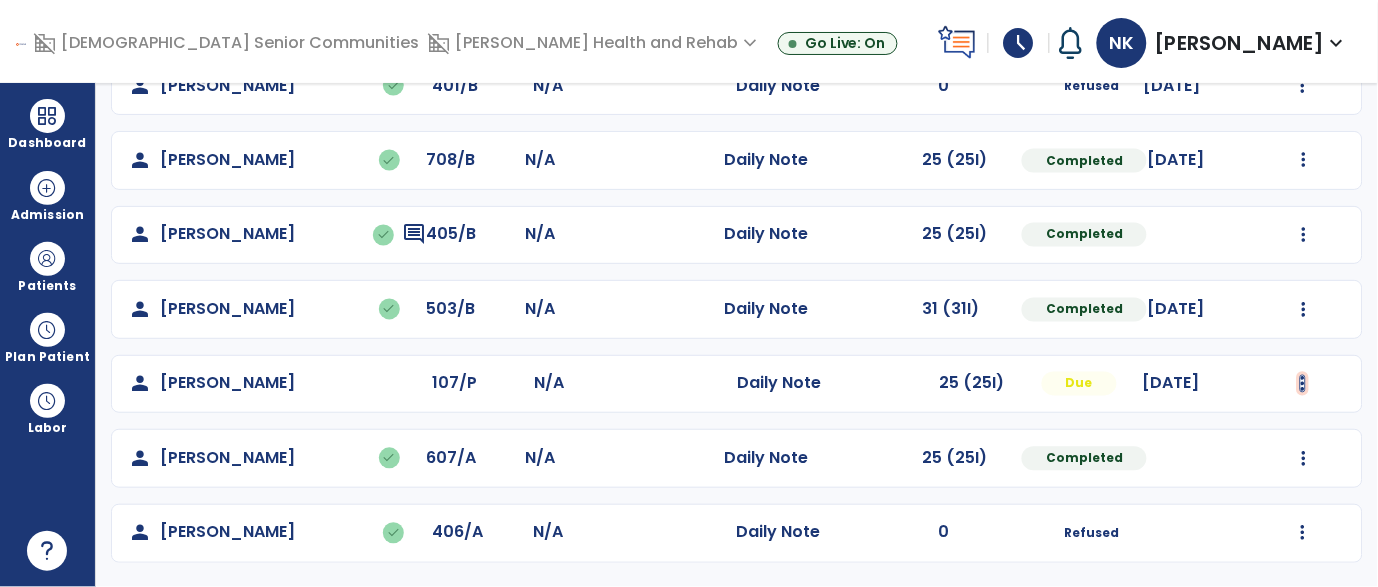 click at bounding box center [1304, -287] 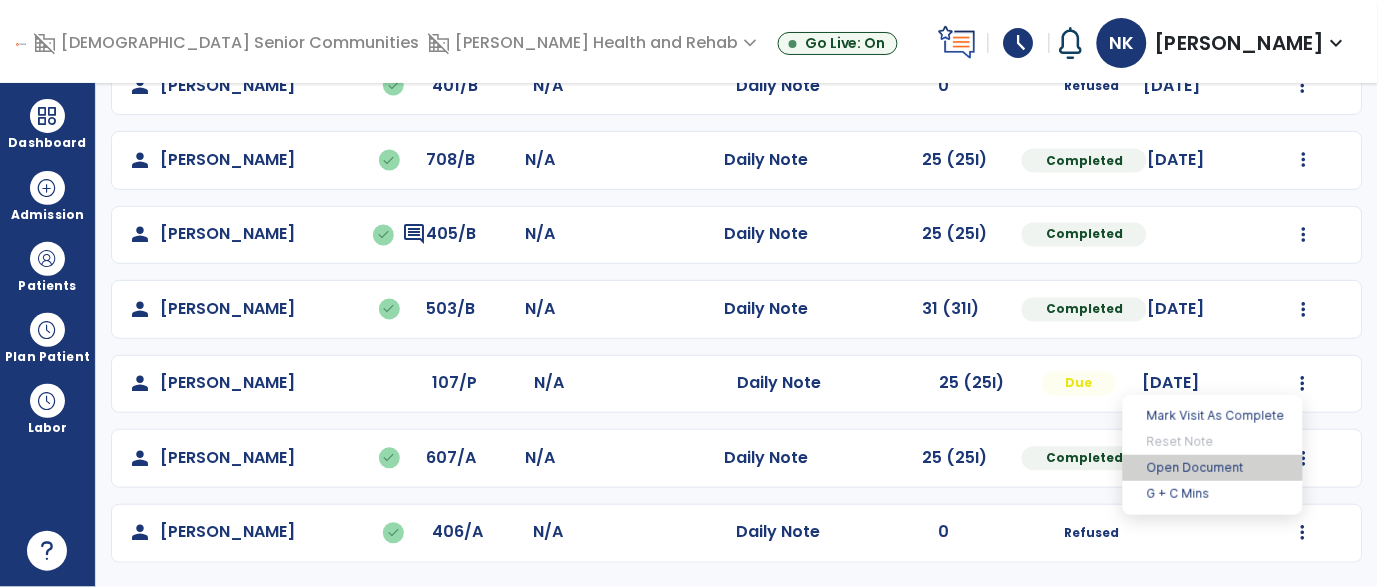 click on "Open Document" at bounding box center [1213, 468] 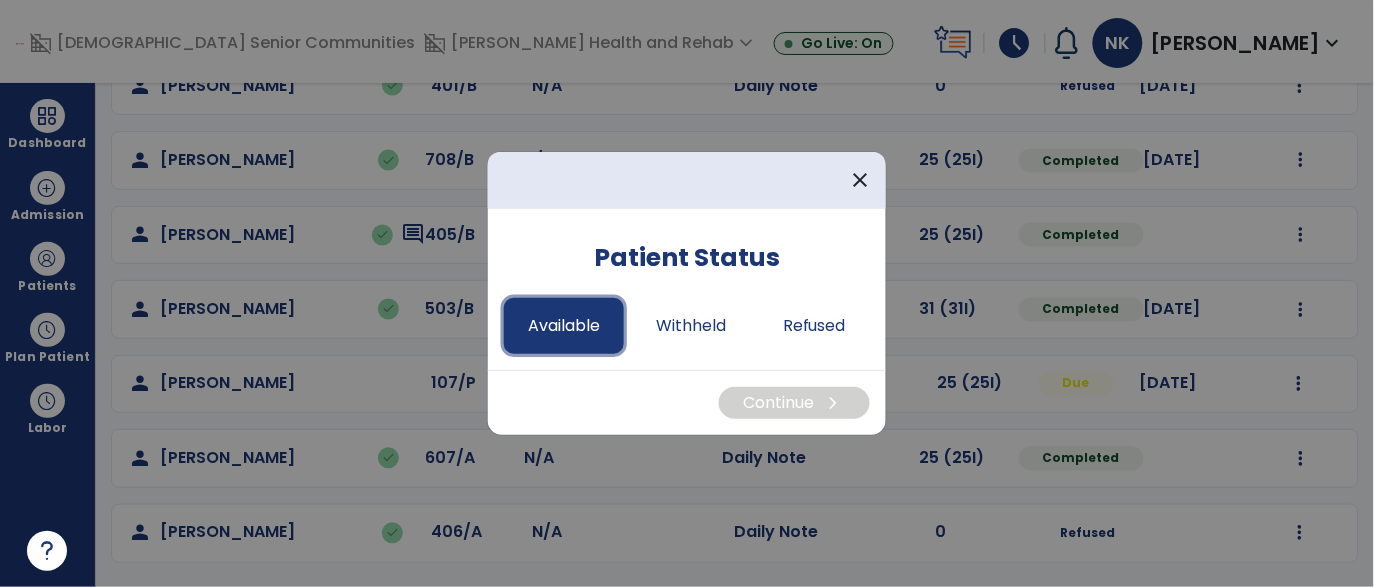 click on "Available" at bounding box center [564, 326] 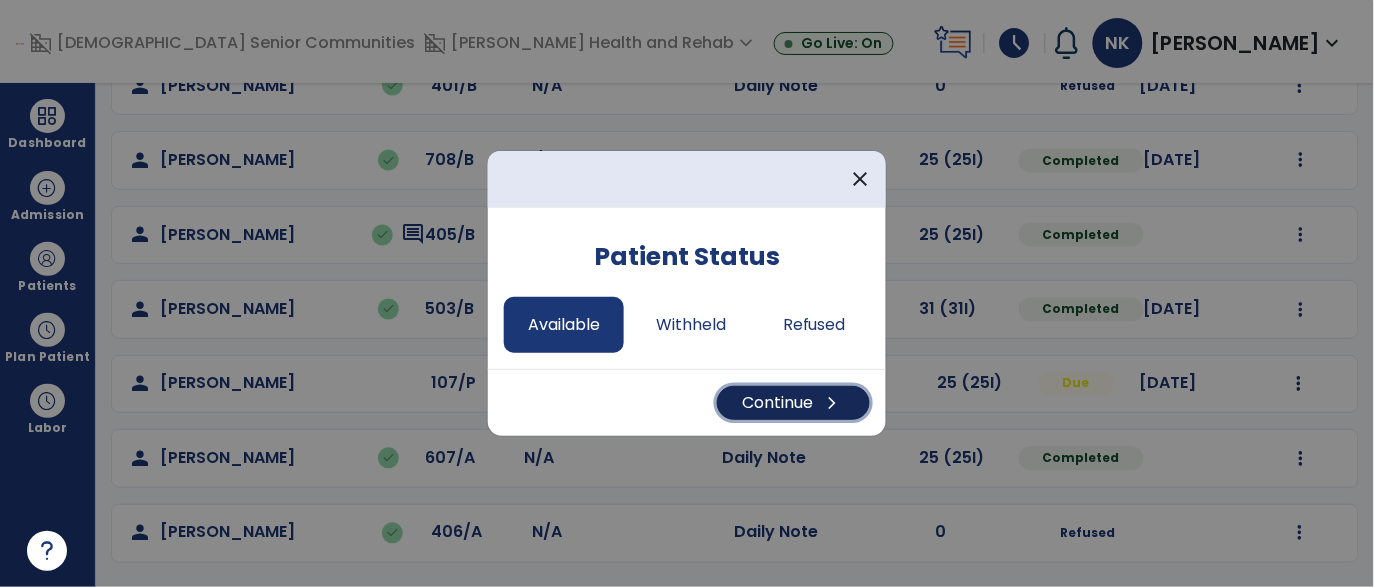 click on "Continue   chevron_right" at bounding box center (793, 403) 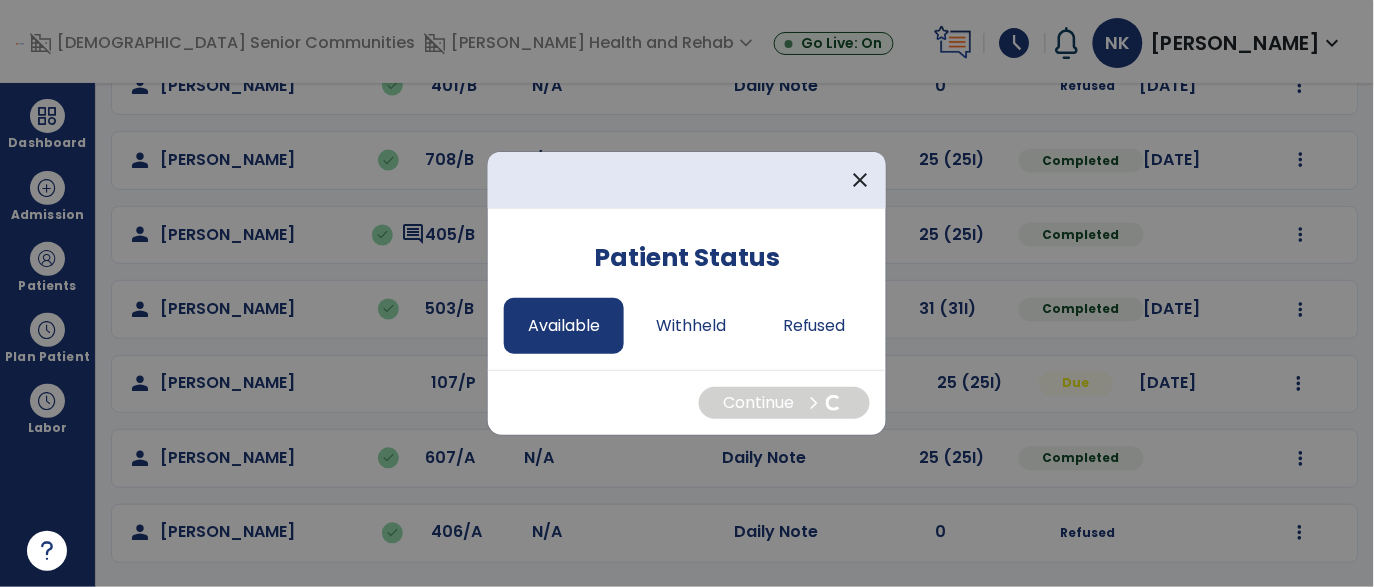 select on "*" 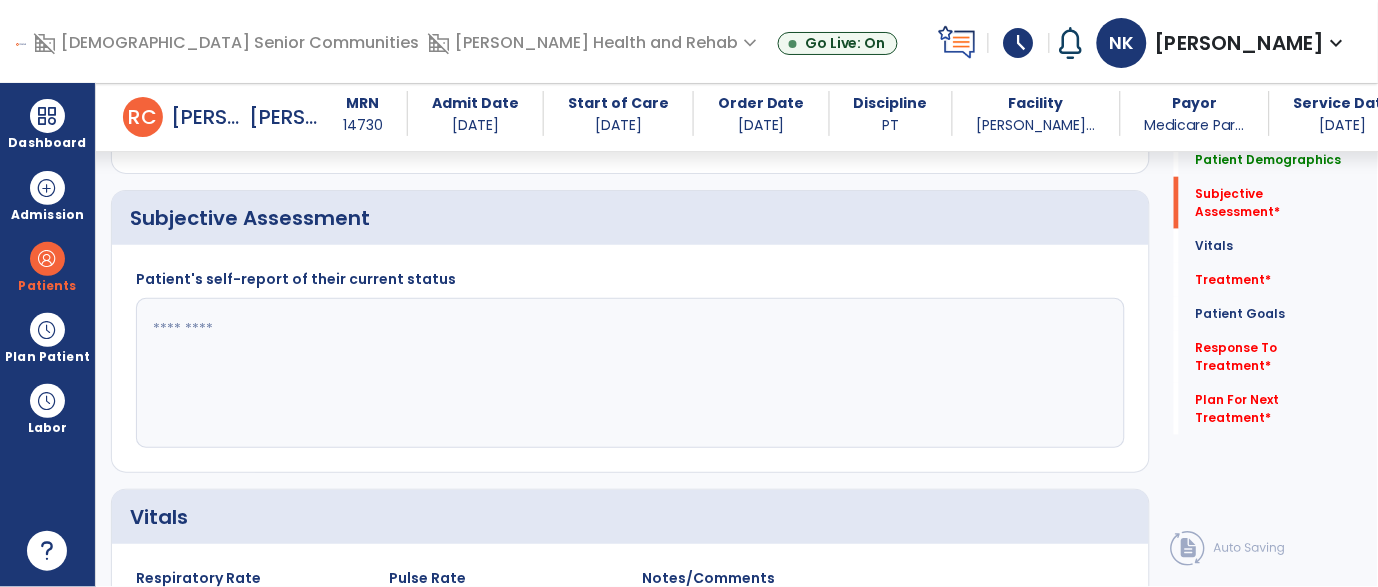 scroll, scrollTop: 425, scrollLeft: 0, axis: vertical 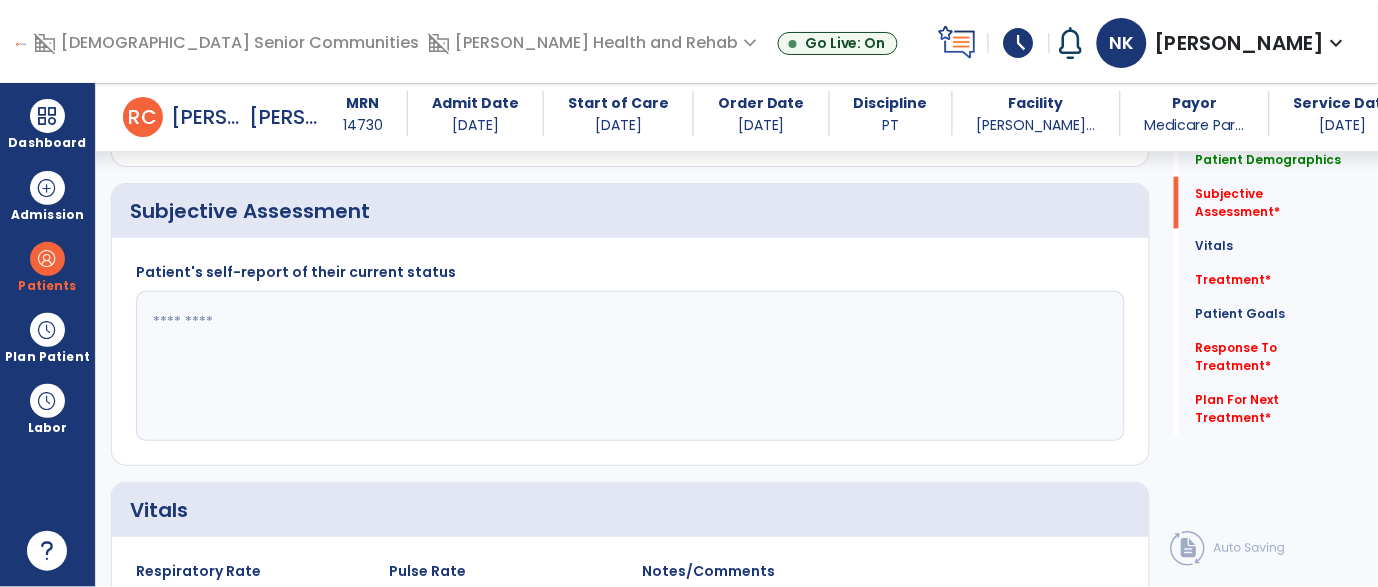 click 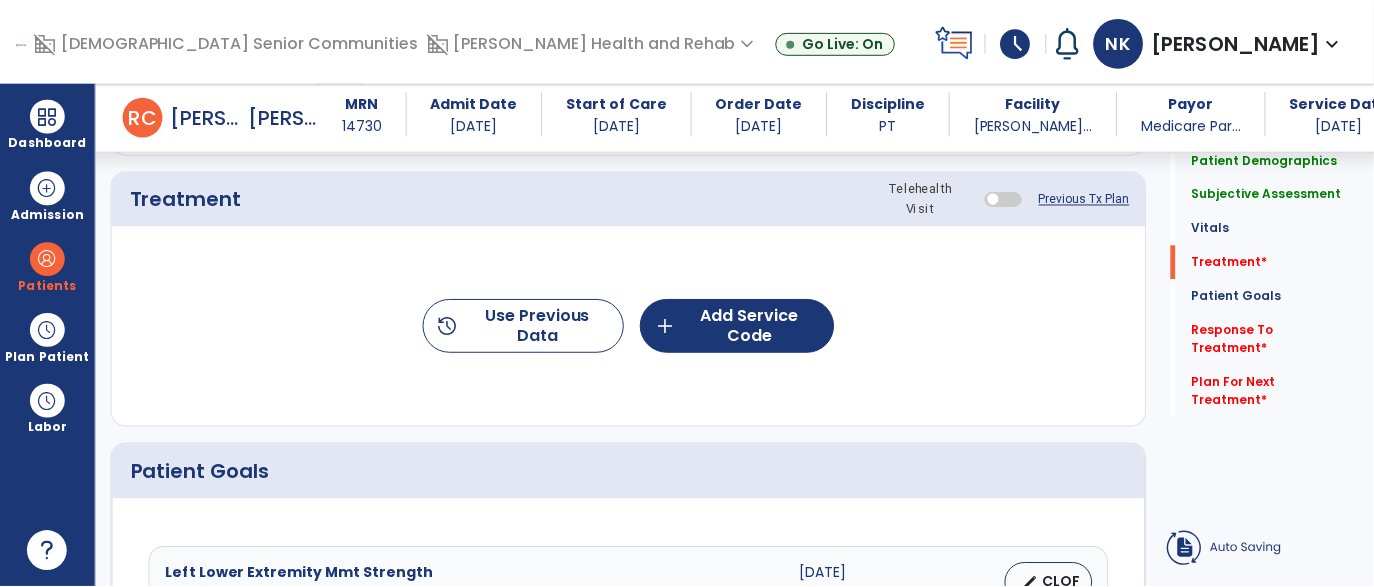 scroll, scrollTop: 1159, scrollLeft: 0, axis: vertical 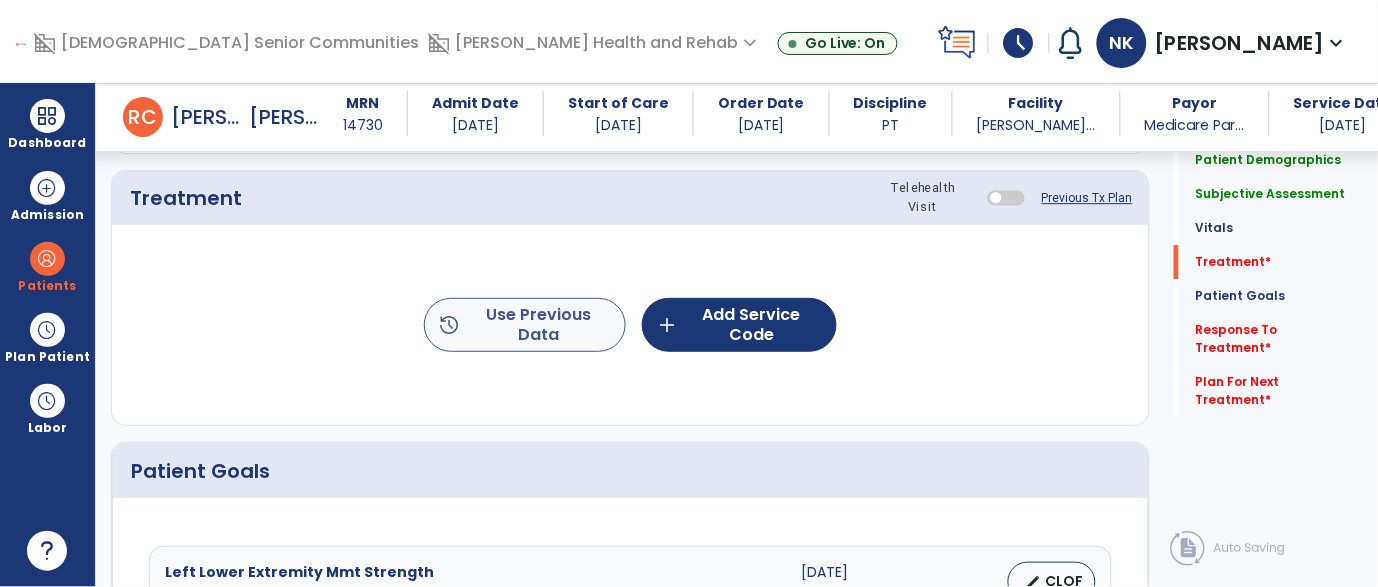 type on "**********" 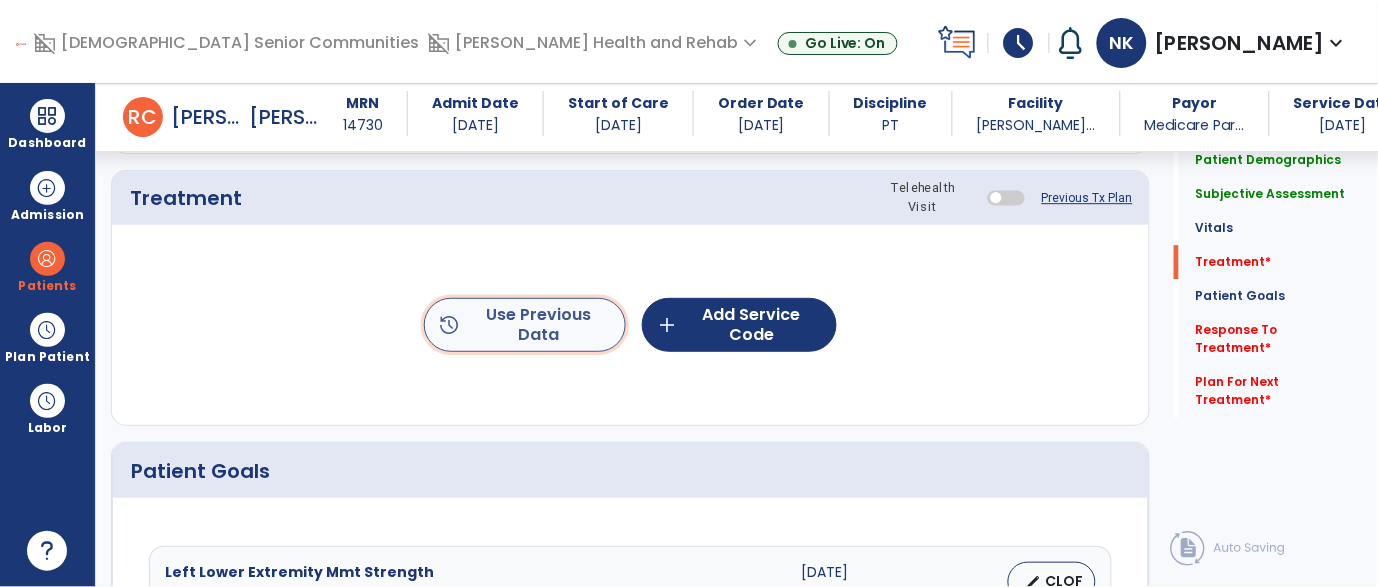 click on "history  Use Previous Data" 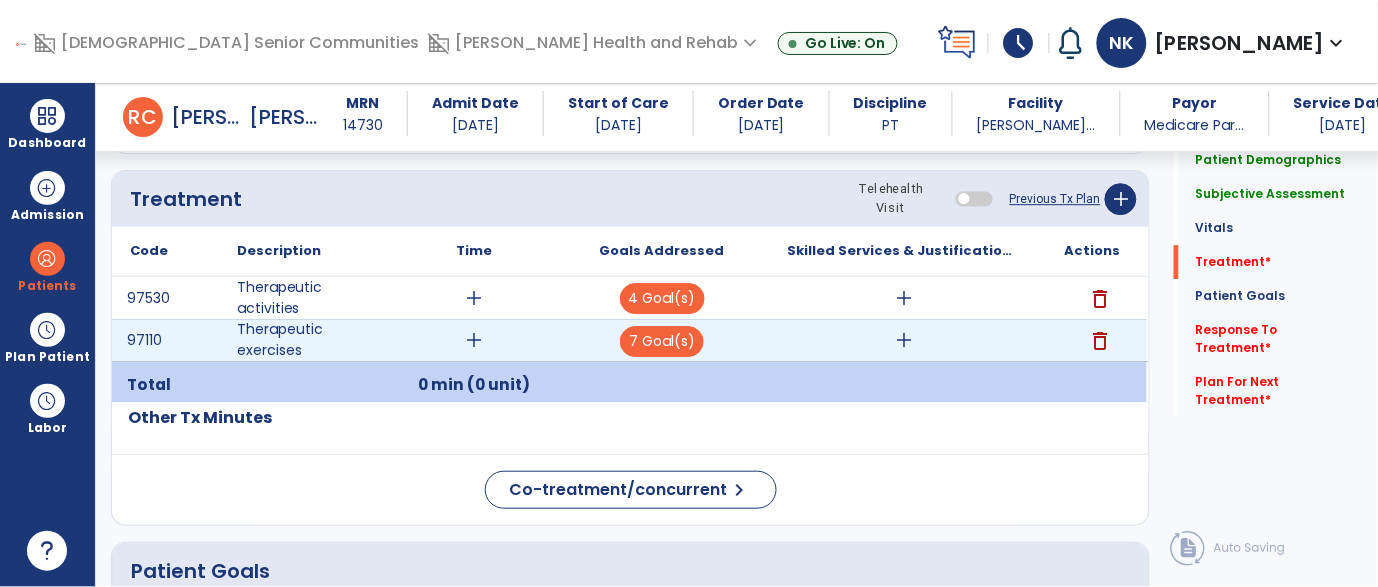 click on "add" at bounding box center (474, 340) 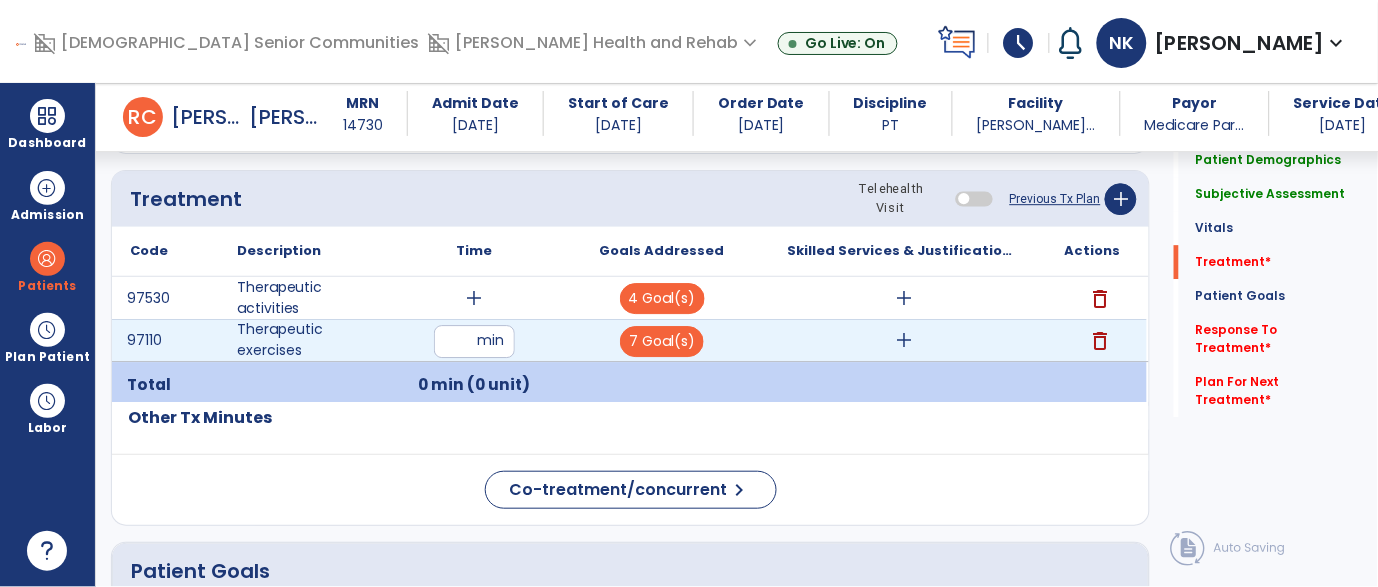 type on "**" 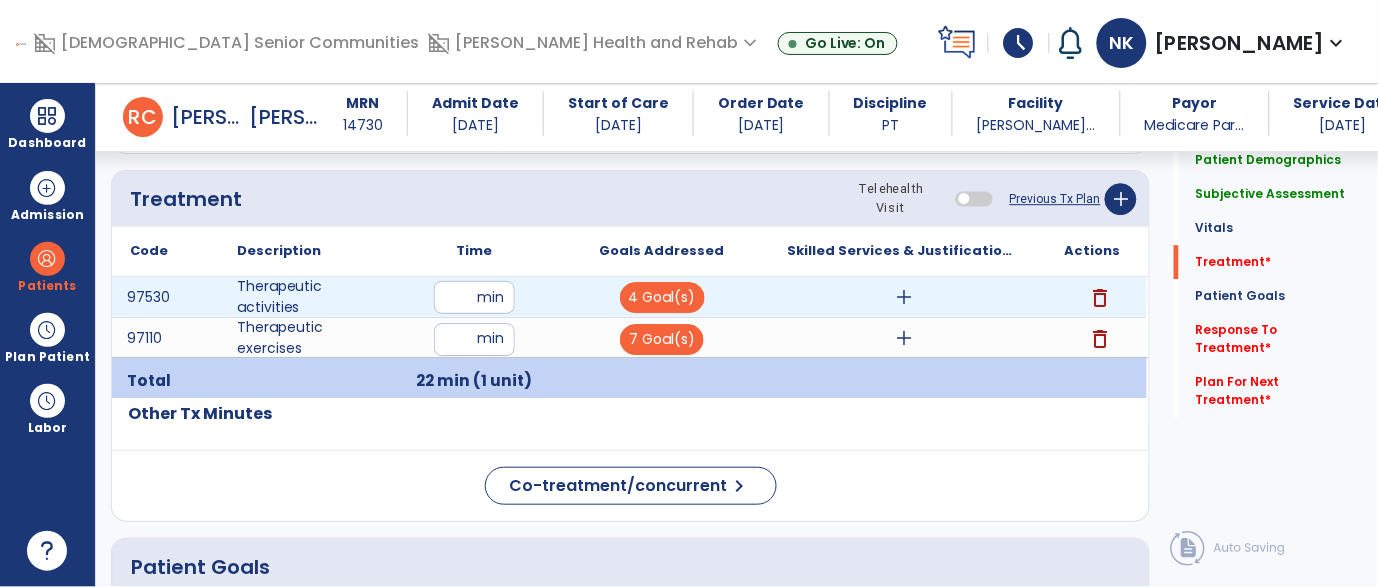type on "**" 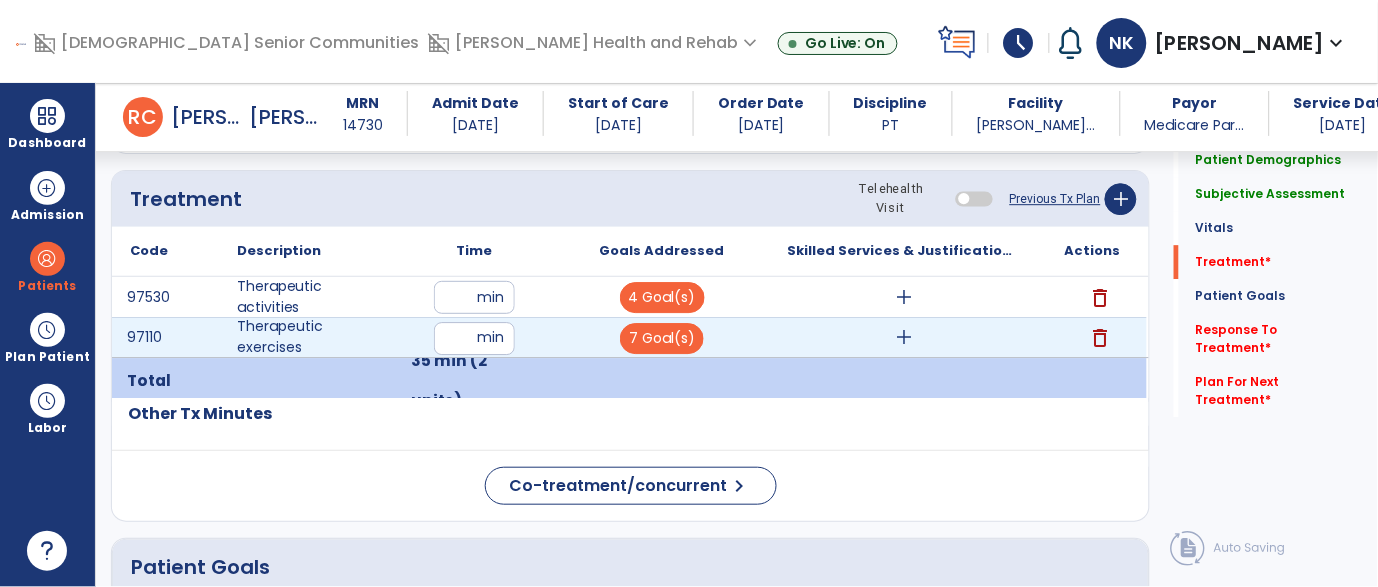 click on "add" at bounding box center [904, 337] 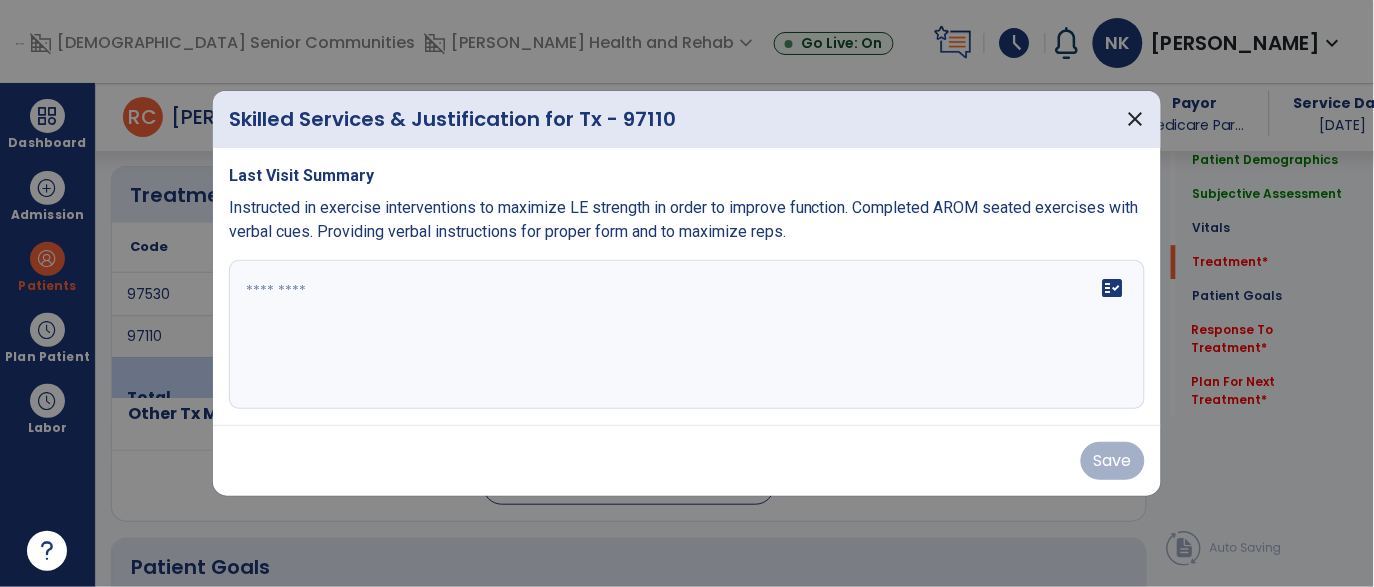 scroll, scrollTop: 1159, scrollLeft: 0, axis: vertical 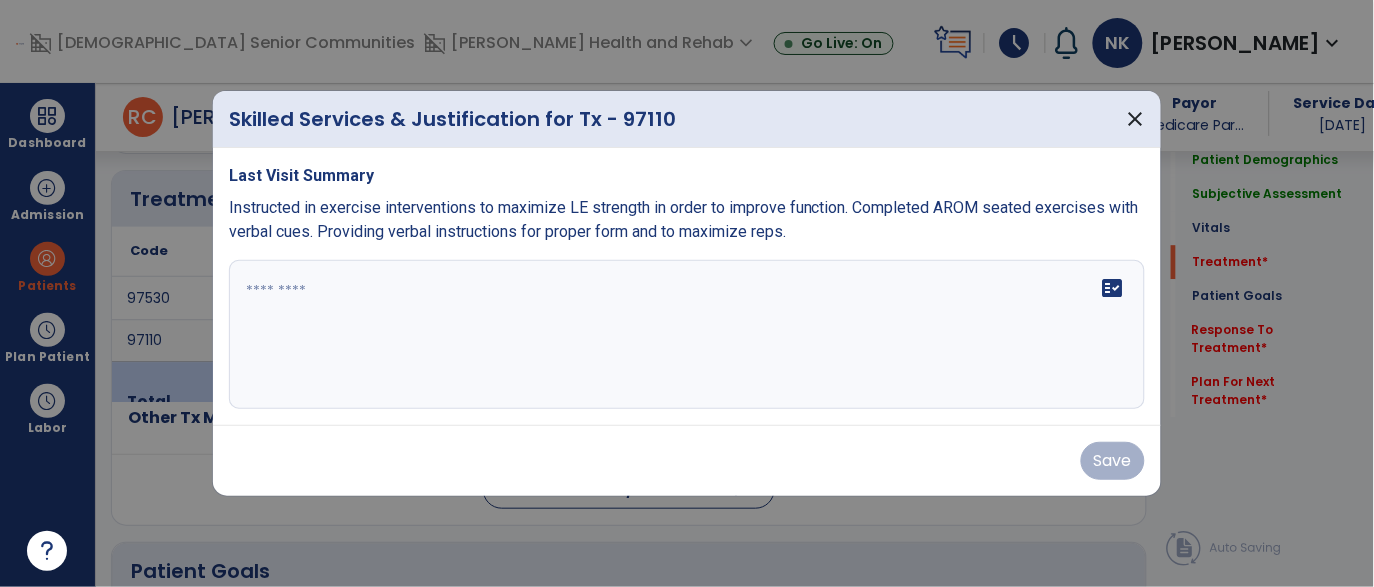 click on "Instructed in exercise interventions to maximize LE strength in order to improve function. Completed AROM seated exercises with verbal cues. Providing verbal instructions for proper form and to maximize reps." at bounding box center (684, 219) 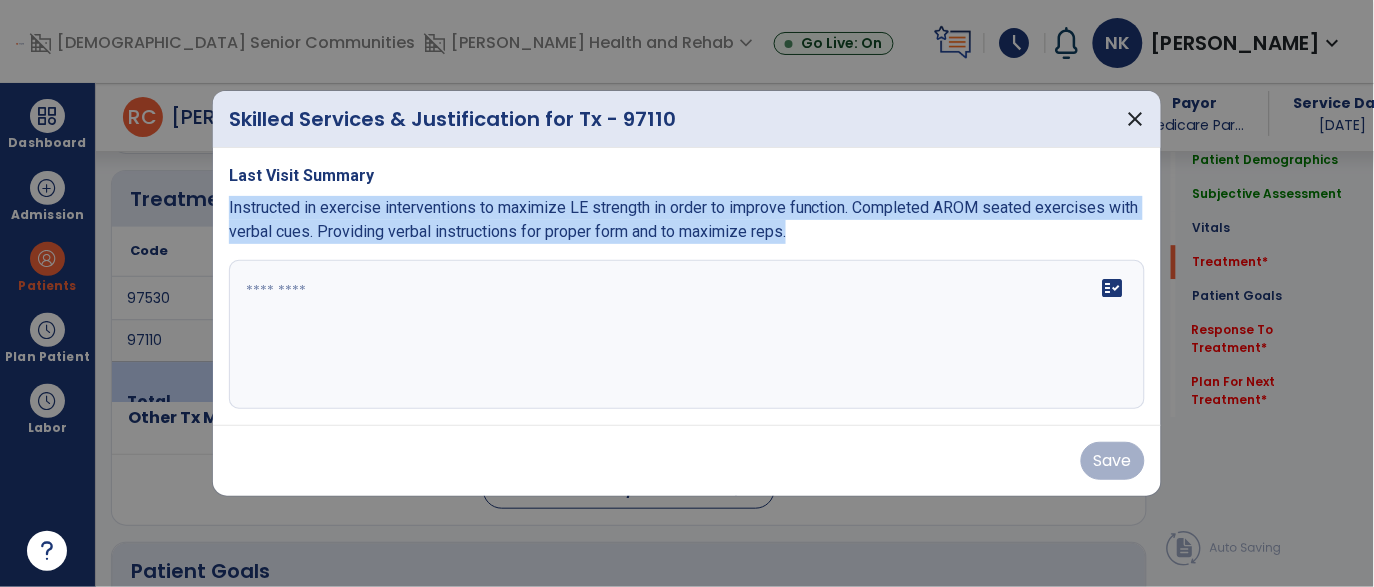 click on "Instructed in exercise interventions to maximize LE strength in order to improve function. Completed AROM seated exercises with verbal cues. Providing verbal instructions for proper form and to maximize reps." at bounding box center [684, 219] 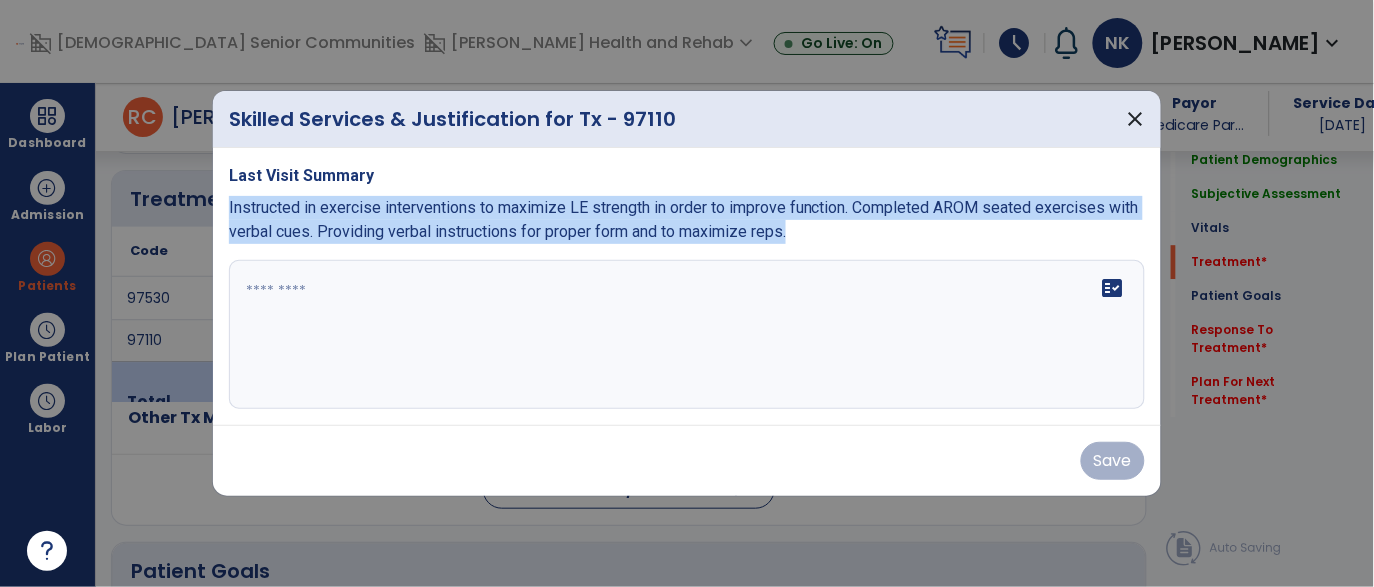 copy on "Instructed in exercise interventions to maximize LE strength in order to improve function. Completed AROM seated exercises with verbal cues. Providing verbal instructions for proper form and to maximize reps." 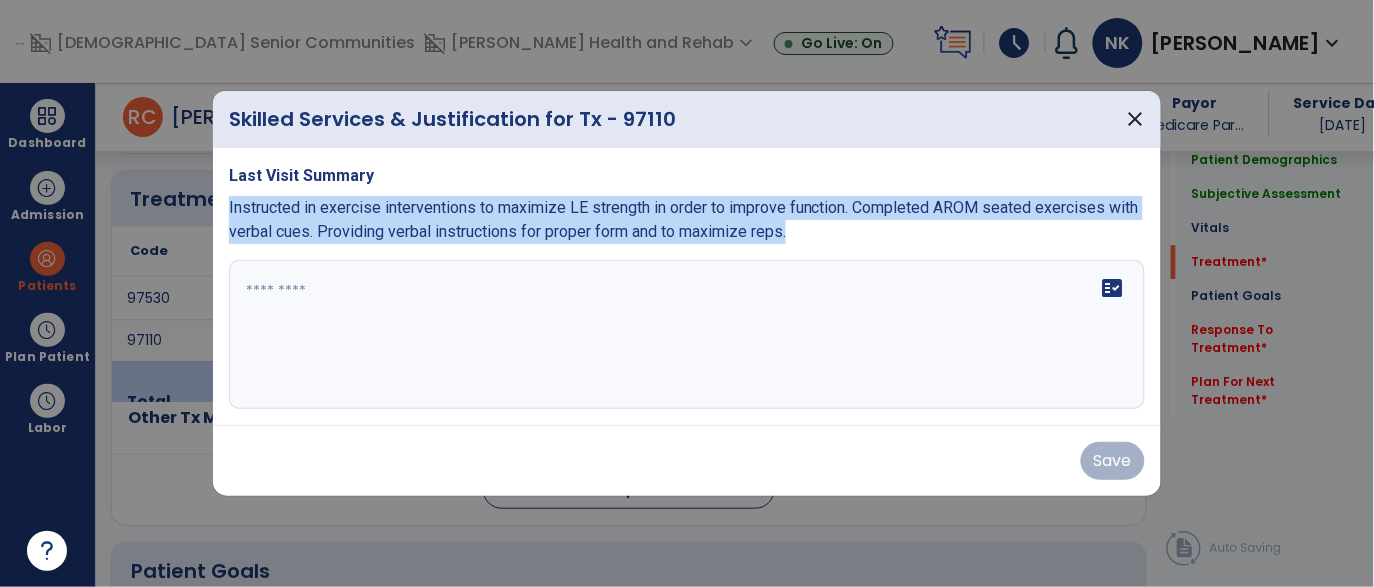click at bounding box center [687, 335] 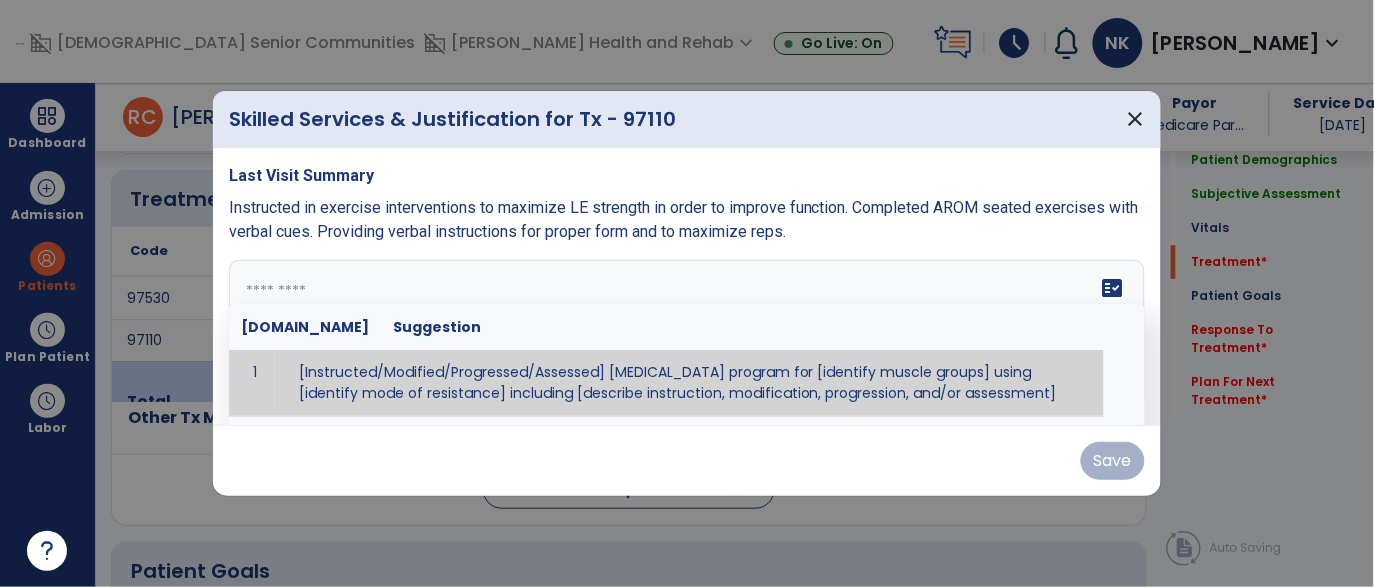 paste on "**********" 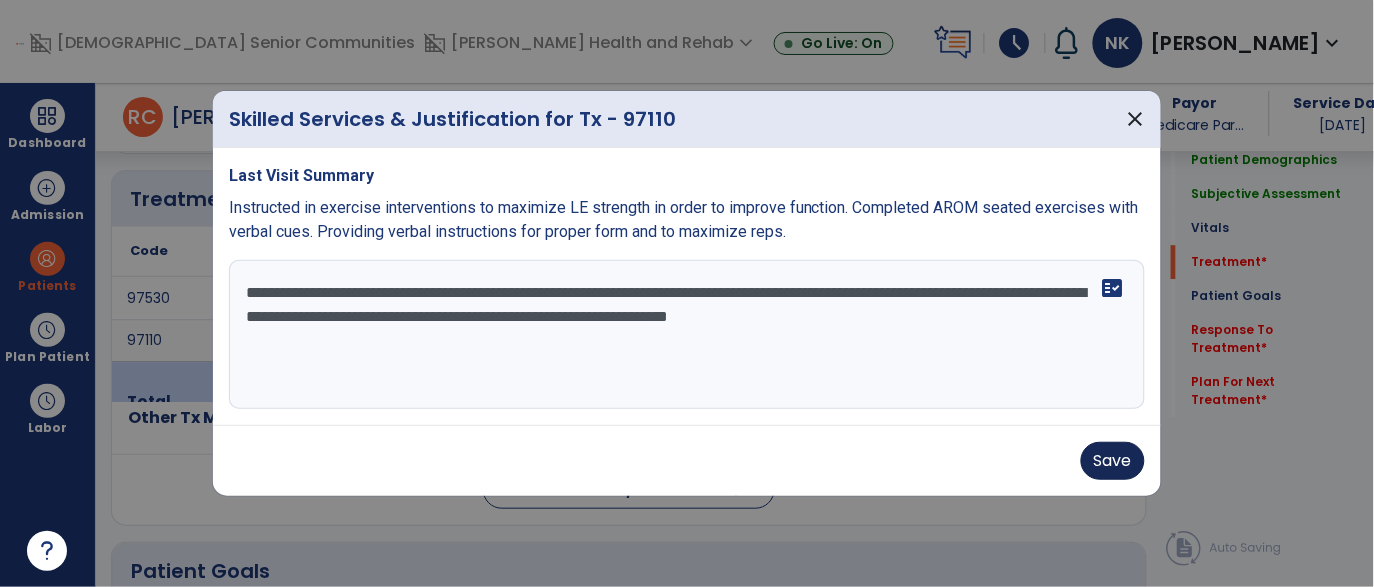 type on "**********" 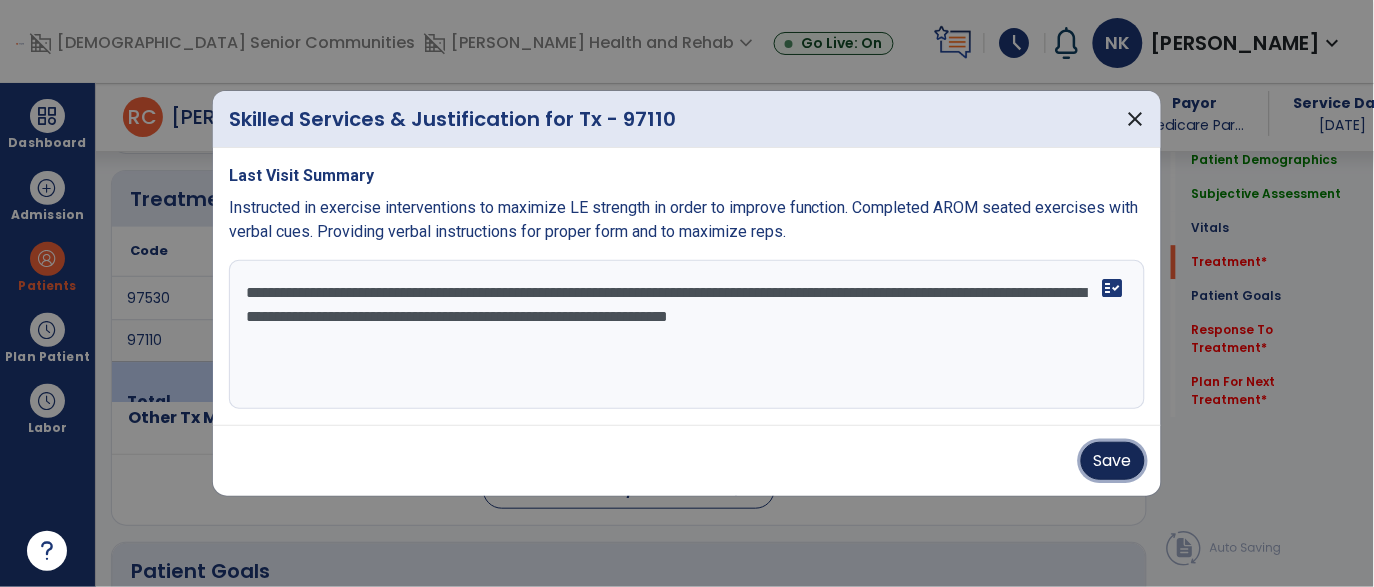 click on "Save" at bounding box center [1113, 461] 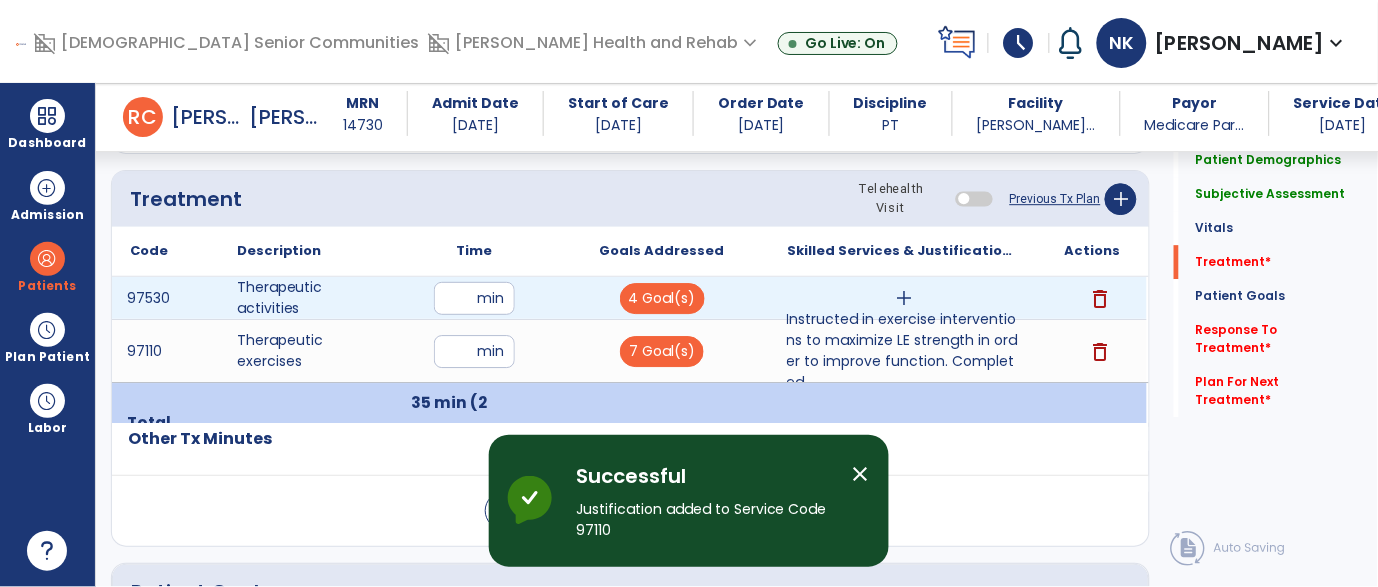 click on "add" at bounding box center [904, 298] 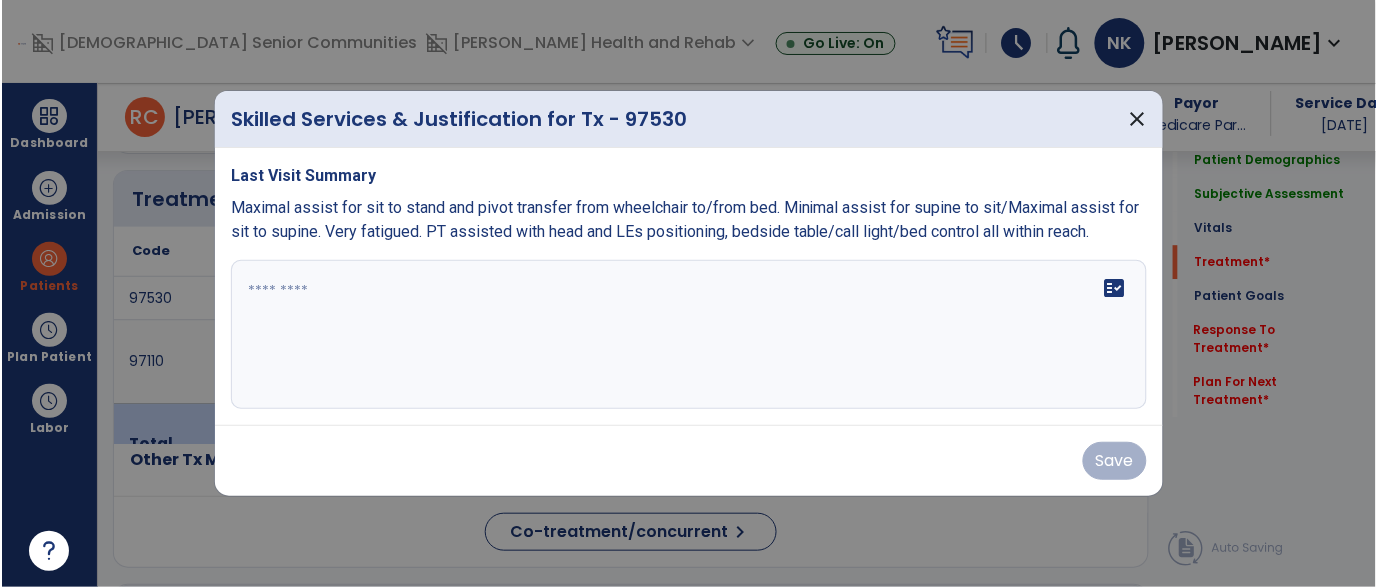 scroll, scrollTop: 1159, scrollLeft: 0, axis: vertical 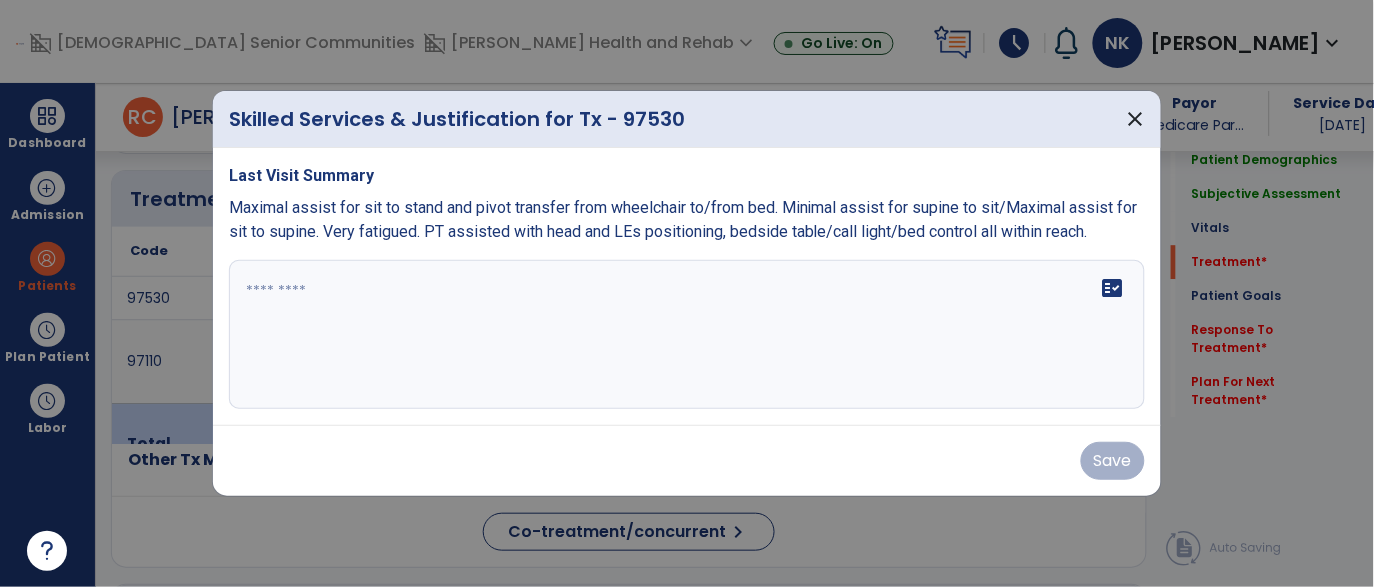 click on "Maximal assist for sit to stand and pivot transfer from wheelchair to/from bed. Minimal assist for supine to sit/Maximal assist for sit to supine. Very fatigued. PT assisted with head and LEs positioning, bedside table/call light/bed control all within reach." at bounding box center [683, 219] 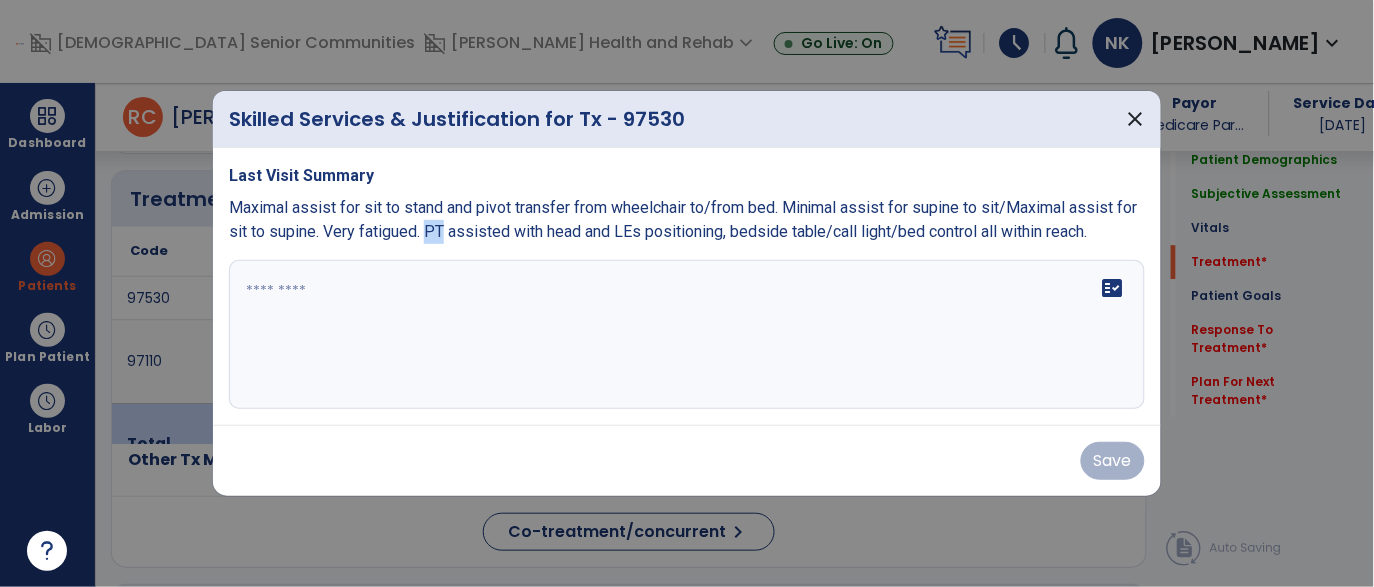 click on "Maximal assist for sit to stand and pivot transfer from wheelchair to/from bed. Minimal assist for supine to sit/Maximal assist for sit to supine. Very fatigued. PT assisted with head and LEs positioning, bedside table/call light/bed control all within reach." at bounding box center (683, 219) 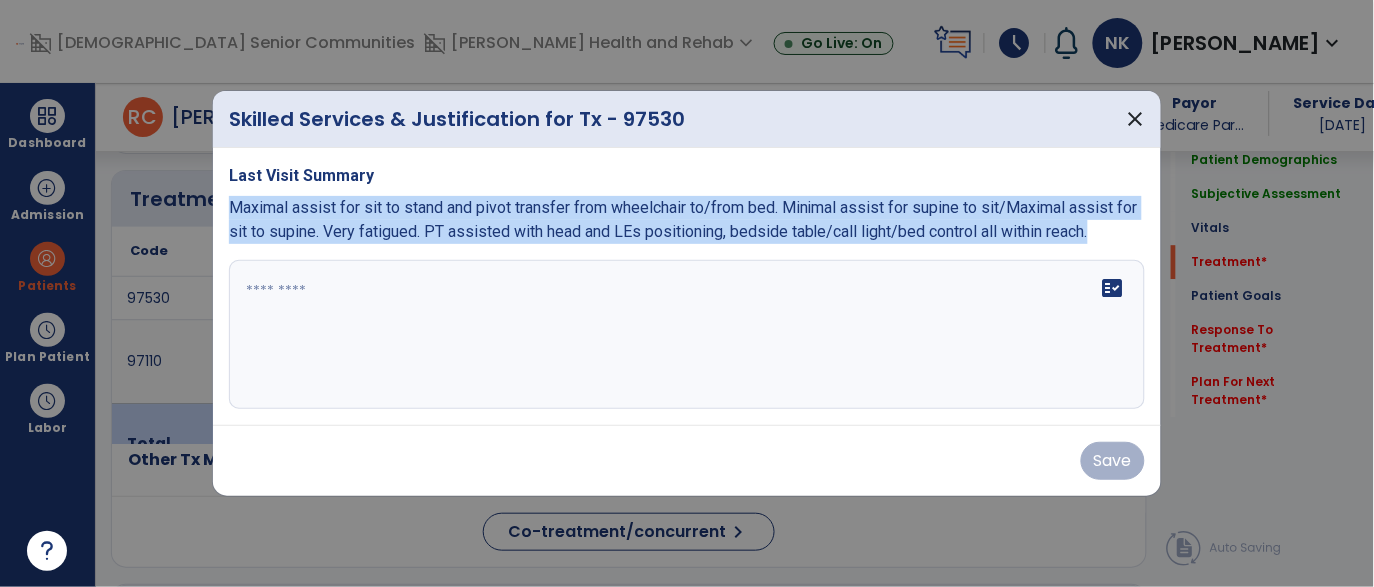 copy on "Maximal assist for sit to stand and pivot transfer from wheelchair to/from bed. Minimal assist for supine to sit/Maximal assist for sit to supine. Very fatigued. PT assisted with head and LEs positioning, bedside table/call light/bed control all within reach." 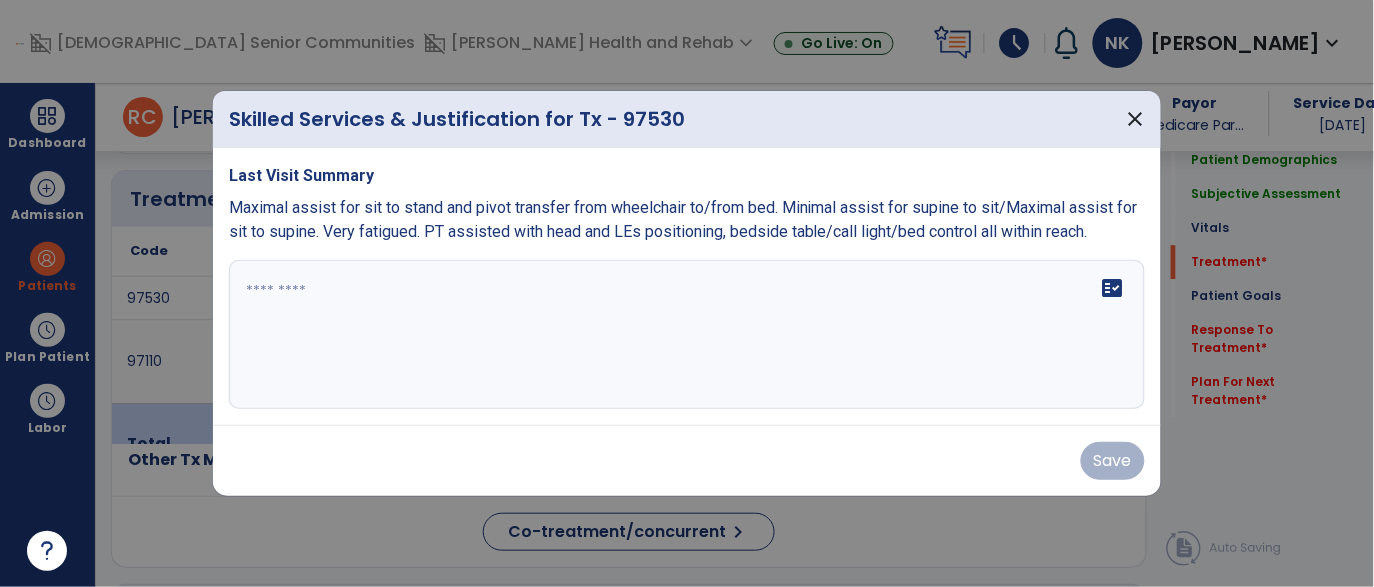 click at bounding box center [687, 335] 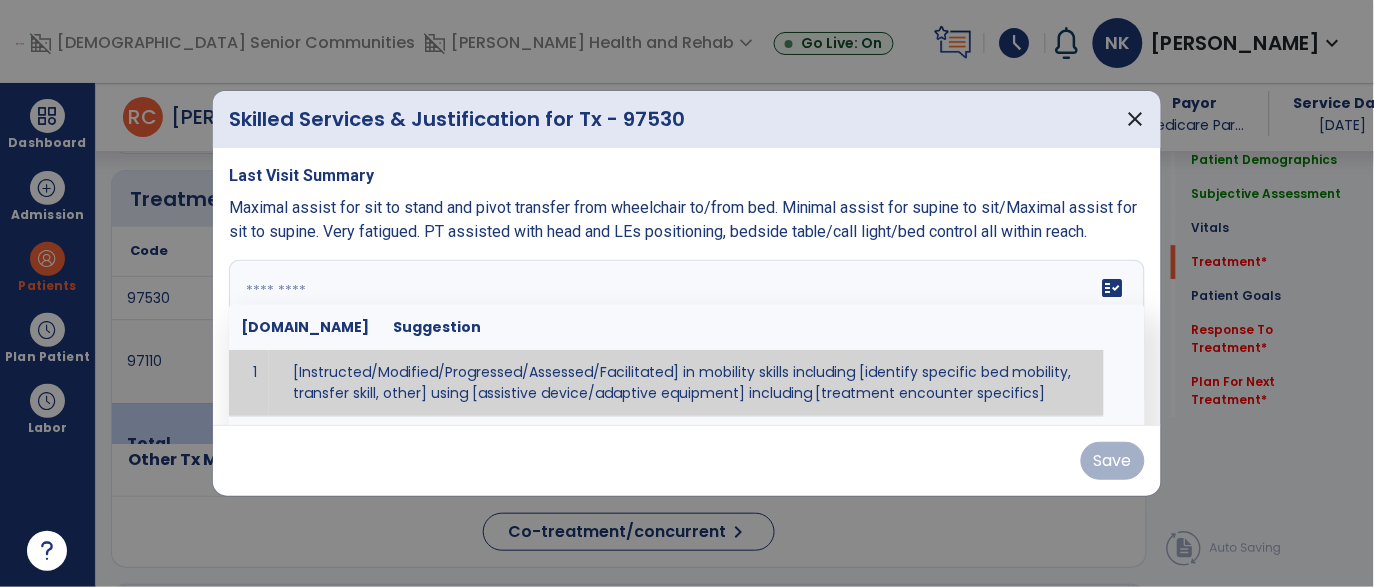 paste on "**********" 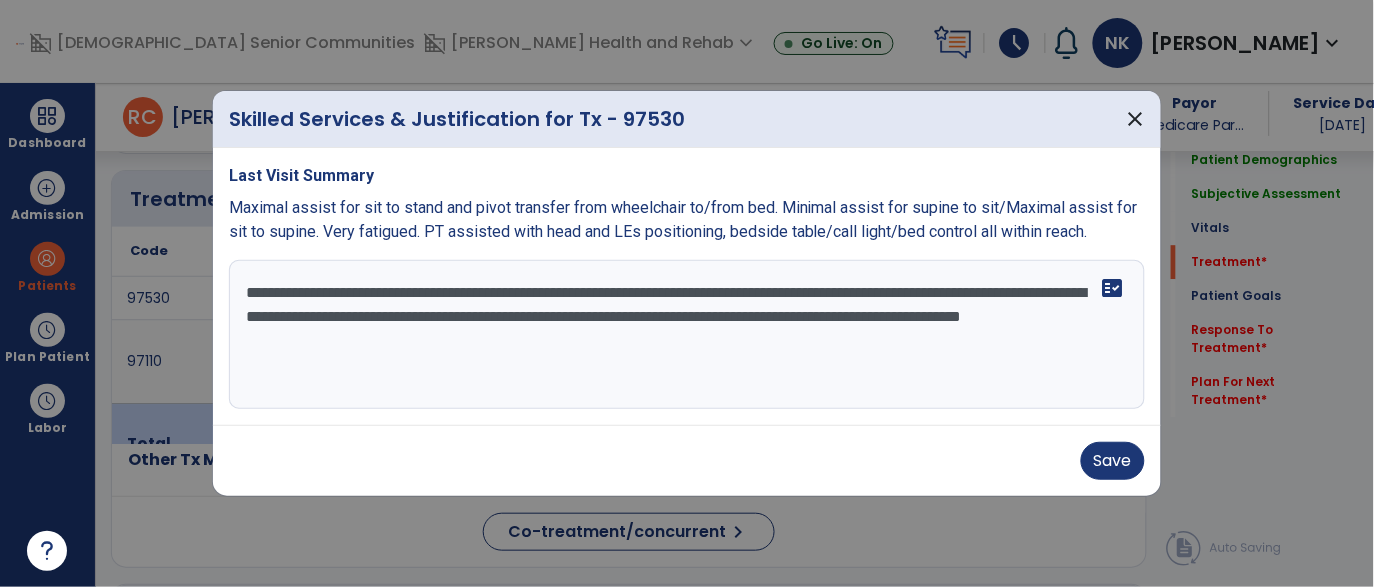 drag, startPoint x: 878, startPoint y: 290, endPoint x: 270, endPoint y: 326, distance: 609.0649 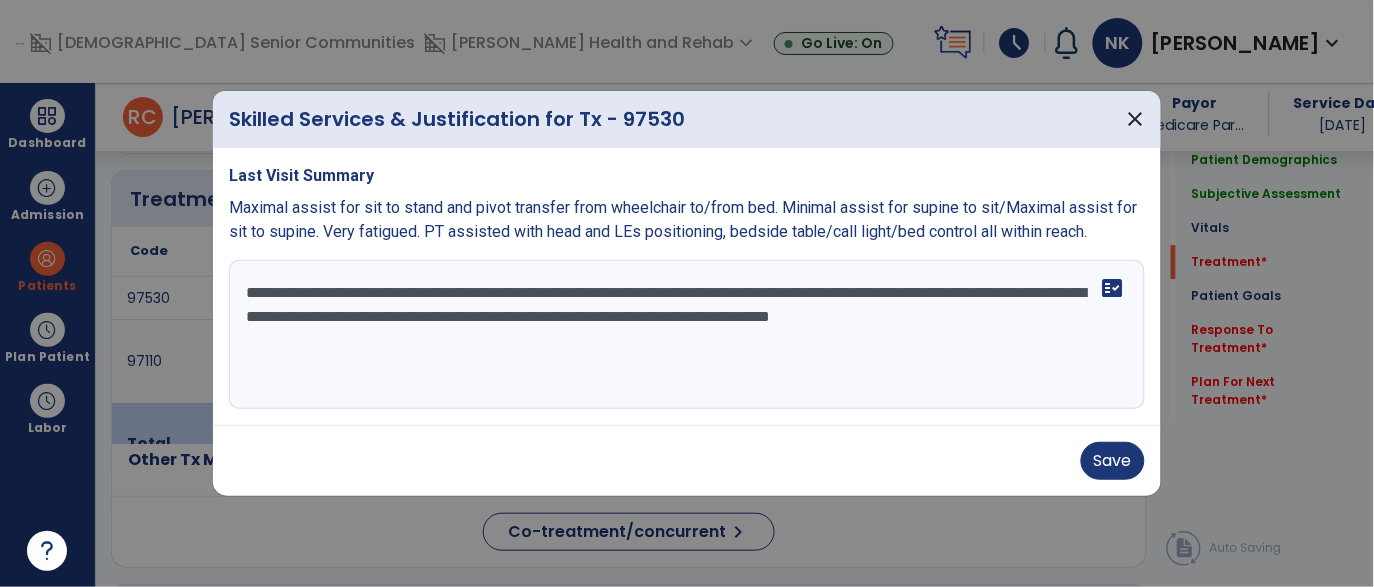 click on "**********" at bounding box center (687, 335) 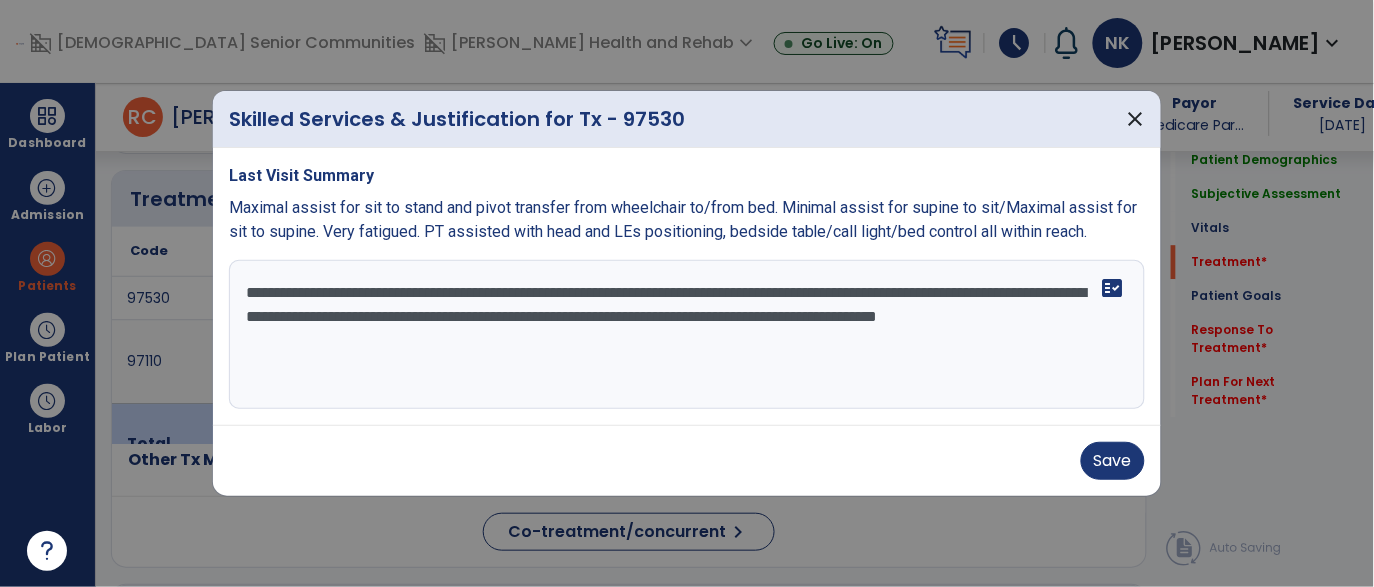 click on "**********" at bounding box center (687, 335) 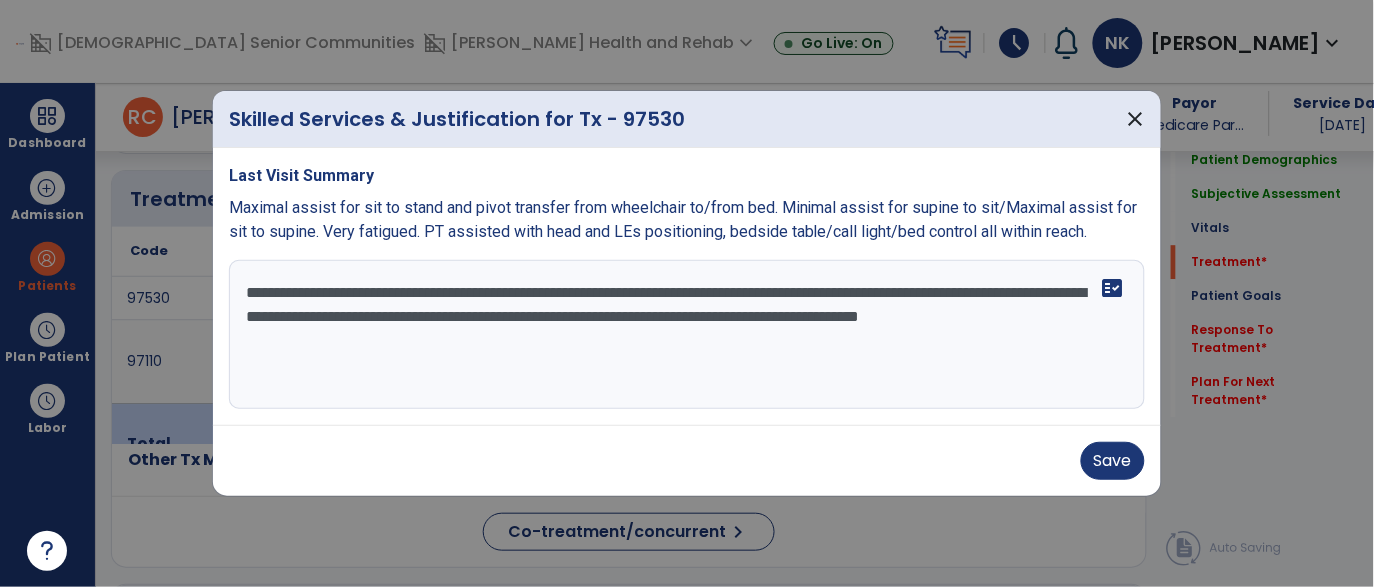 click on "**********" at bounding box center [687, 335] 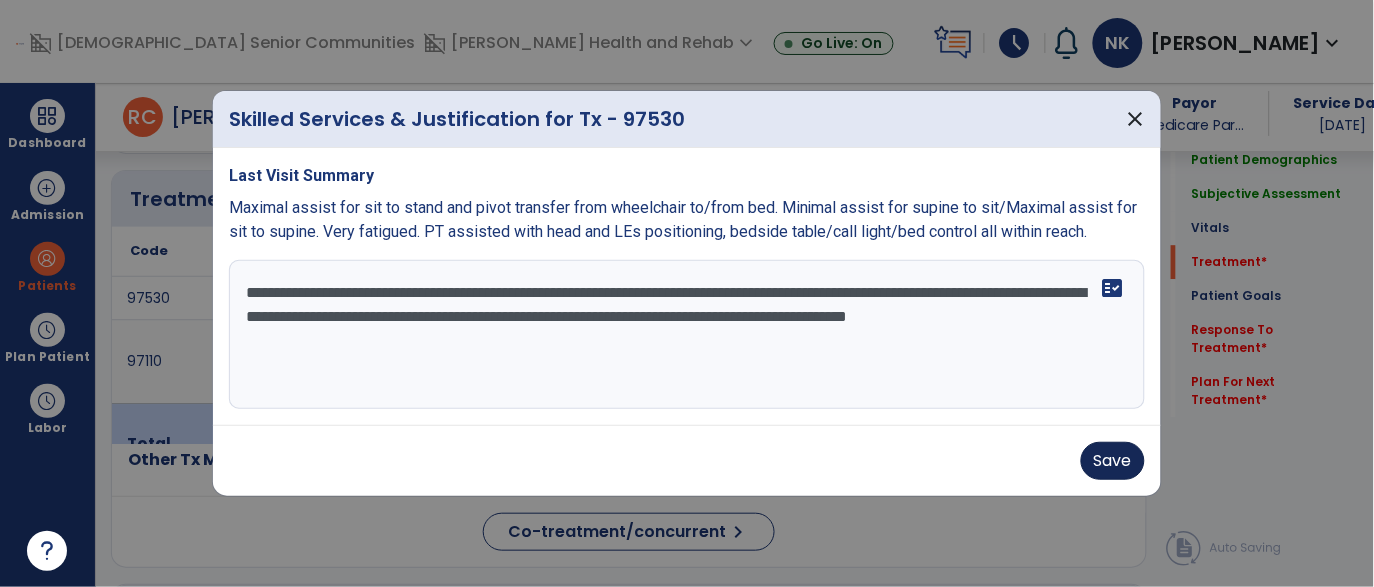 type on "**********" 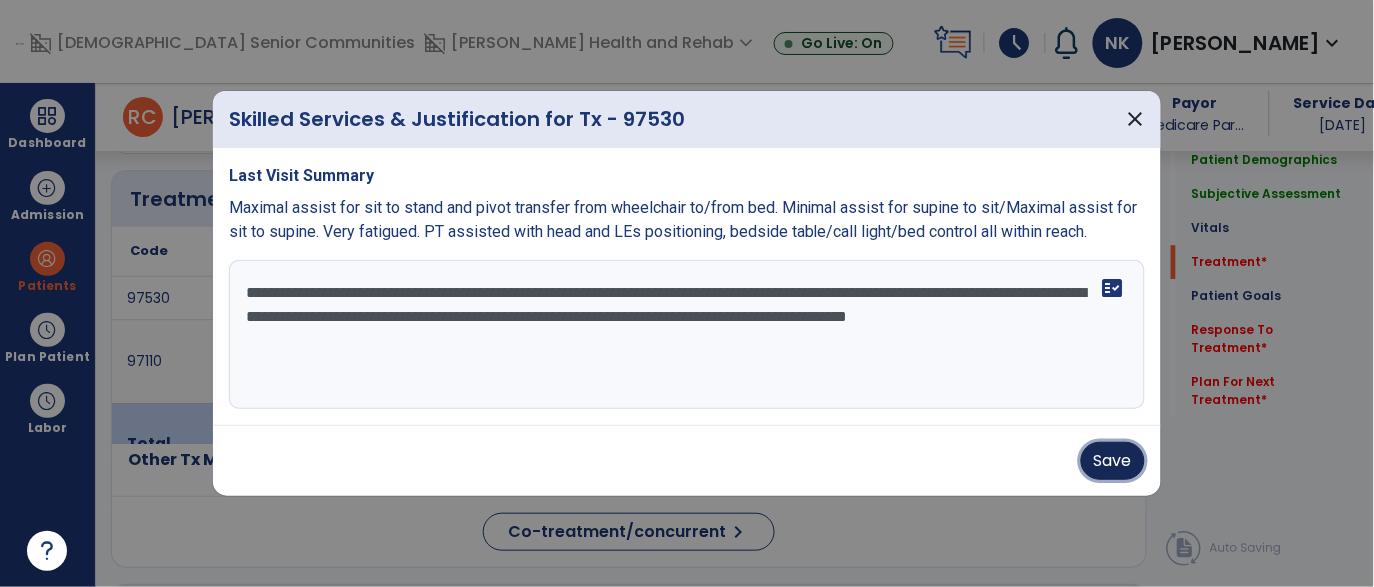 click on "Save" at bounding box center [1113, 461] 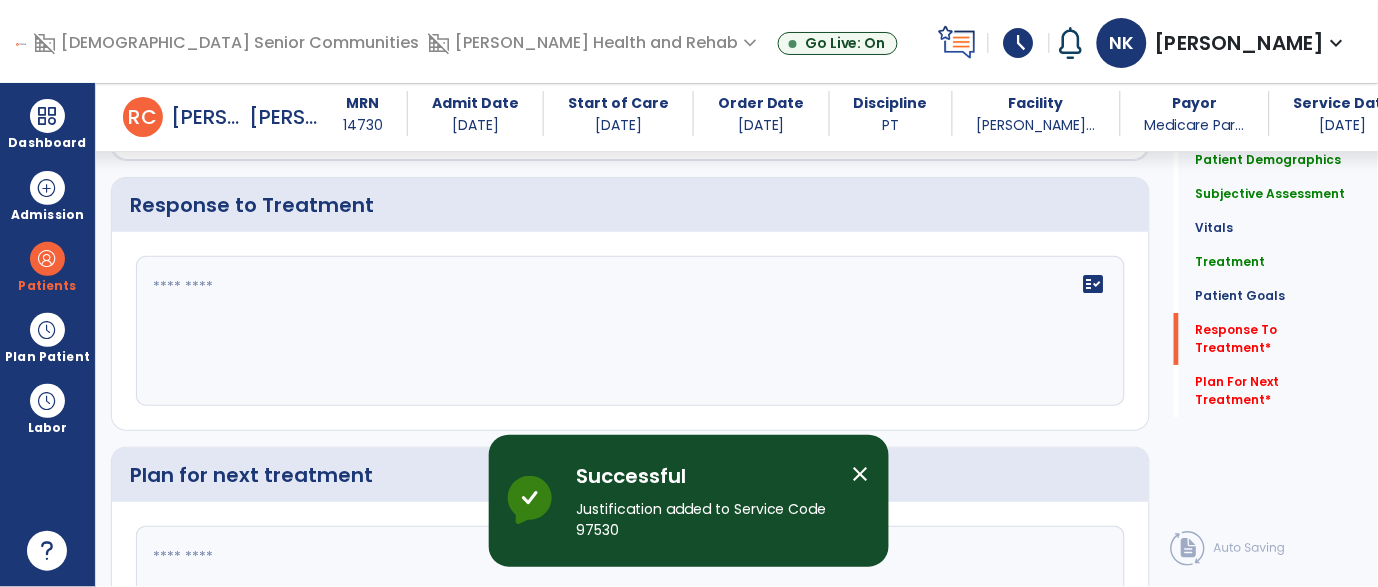 scroll, scrollTop: 2901, scrollLeft: 0, axis: vertical 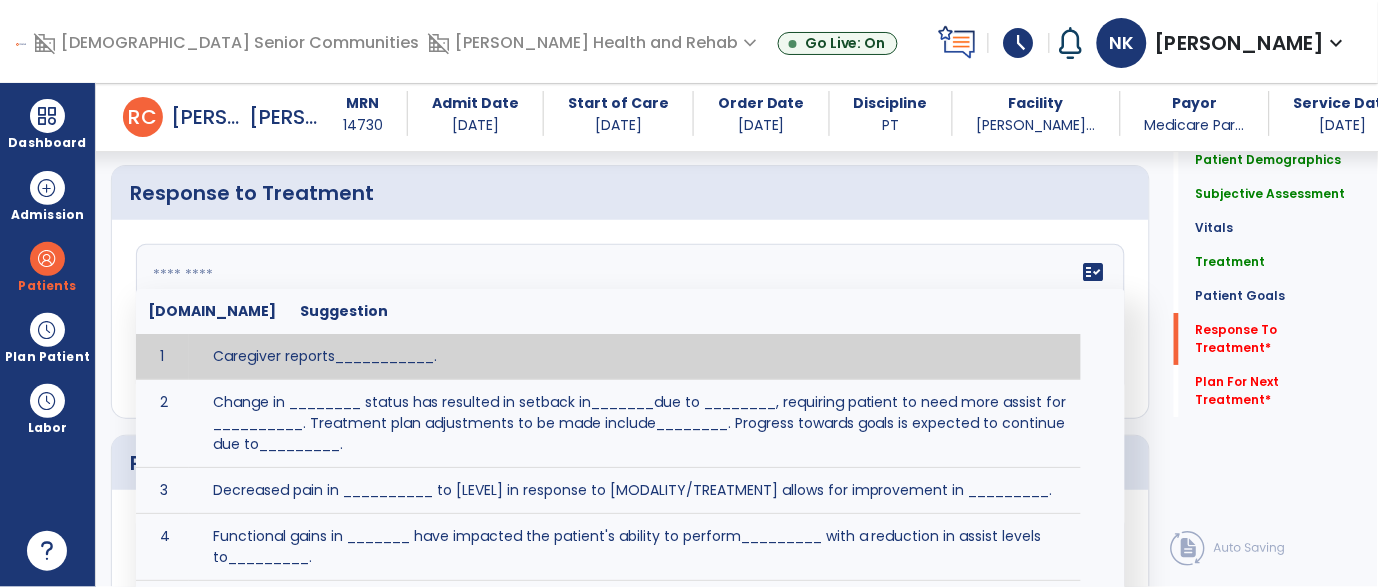 click on "fact_check  [DOMAIN_NAME] Suggestion 1 Caregiver reports___________. 2 Change in ________ status has resulted in setback in_______due to ________, requiring patient to need more assist for __________.   Treatment plan adjustments to be made include________.  Progress towards goals is expected to continue due to_________. 3 Decreased pain in __________ to [LEVEL] in response to [MODALITY/TREATMENT] allows for improvement in _________. 4 Functional gains in _______ have impacted the patient's ability to perform_________ with a reduction in assist levels to_________. 5 Functional progress this week has been significant due to__________. 6 Gains in ________ have improved the patient's ability to perform ______with decreased levels of assist to___________. 7 Improvement in ________allows patient to tolerate higher levels of challenges in_________. 8 Pain in [AREA] has decreased to [LEVEL] in response to [TREATMENT/MODALITY], allowing fore ease in completing__________. 9 10 11 12 13 14 15 16 17 18 19 20 21" 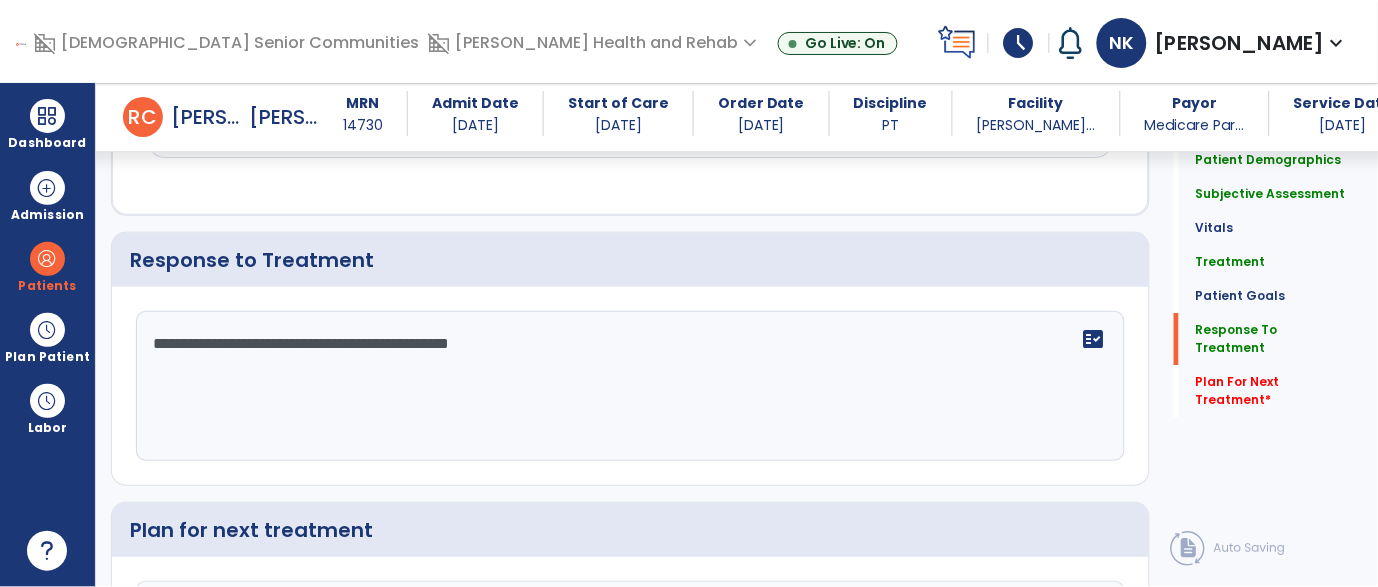scroll, scrollTop: 2901, scrollLeft: 0, axis: vertical 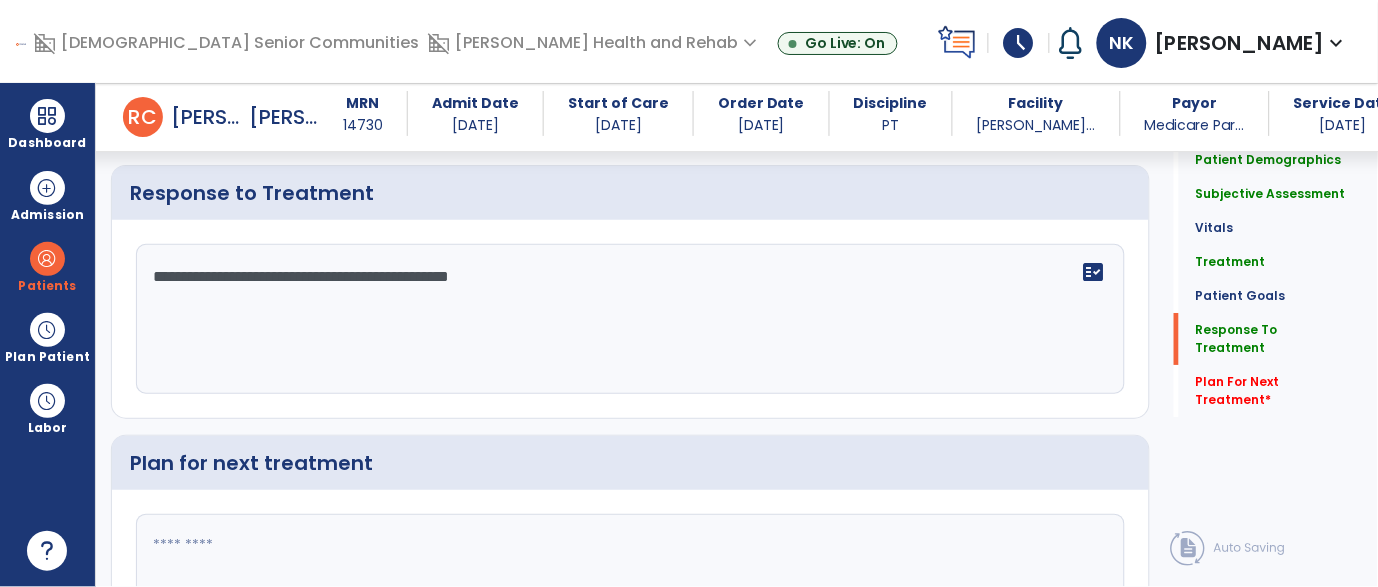 type on "**********" 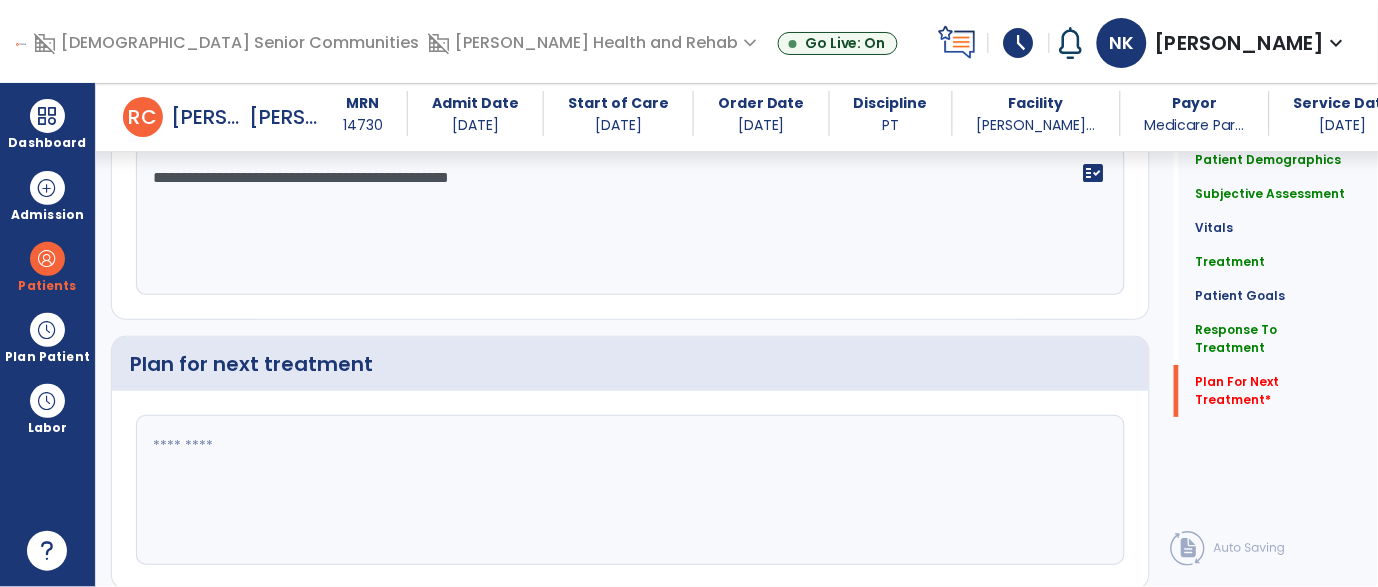 scroll, scrollTop: 3067, scrollLeft: 0, axis: vertical 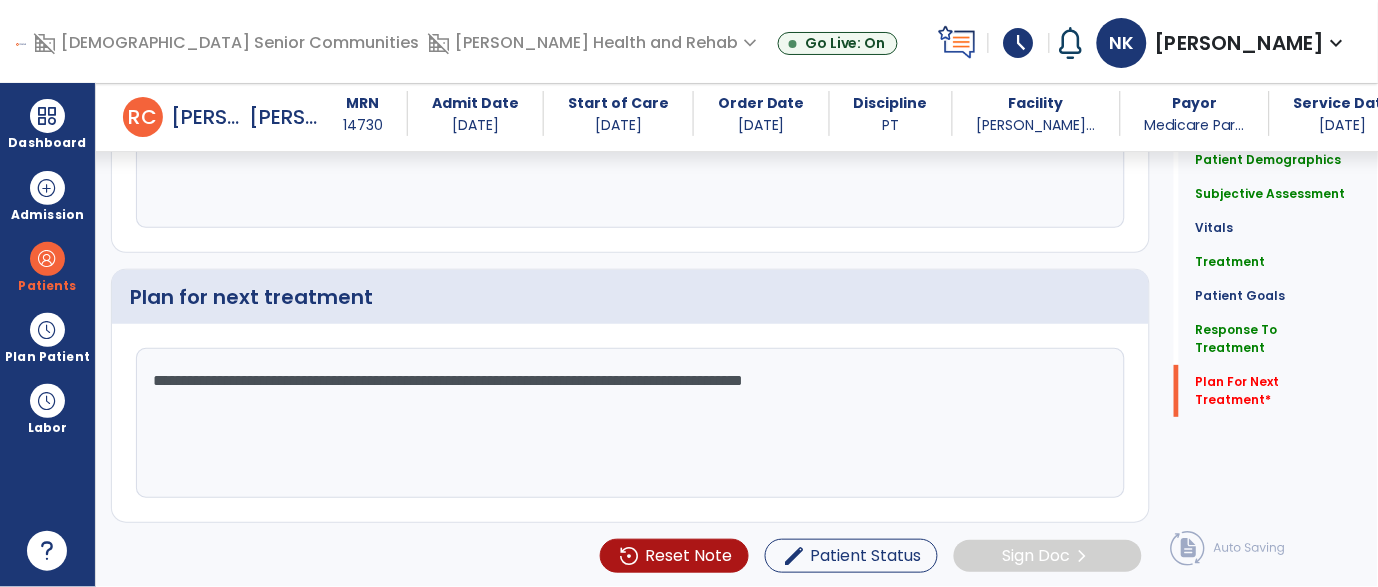 click on "**********" 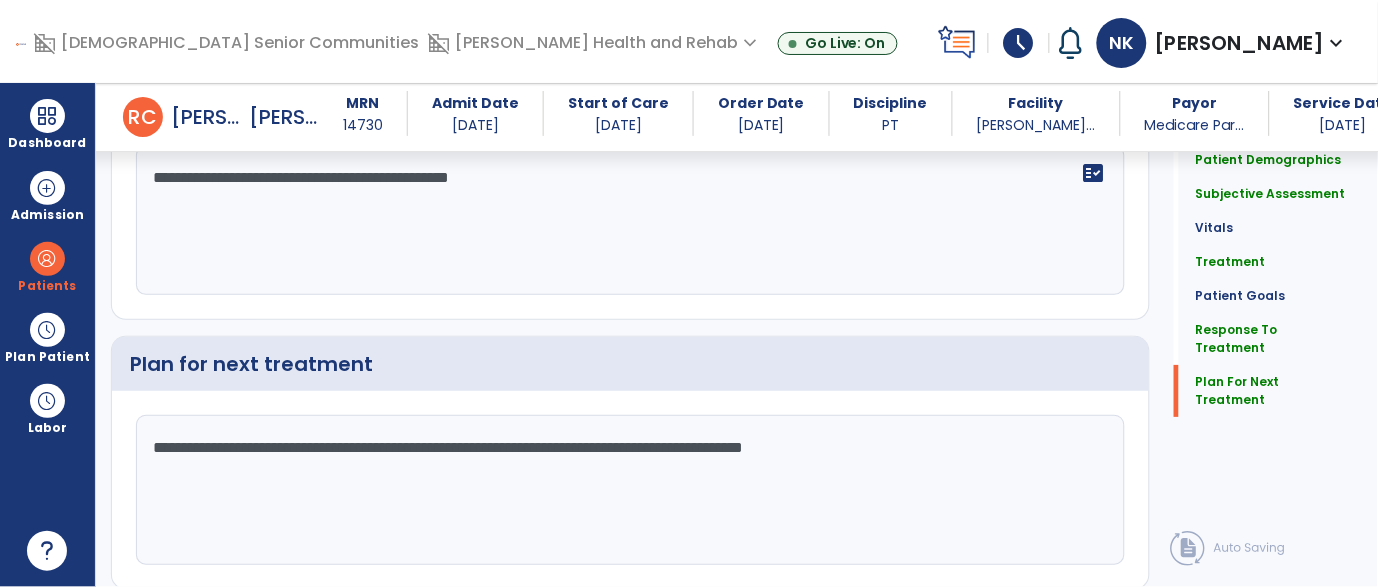 scroll, scrollTop: 3067, scrollLeft: 0, axis: vertical 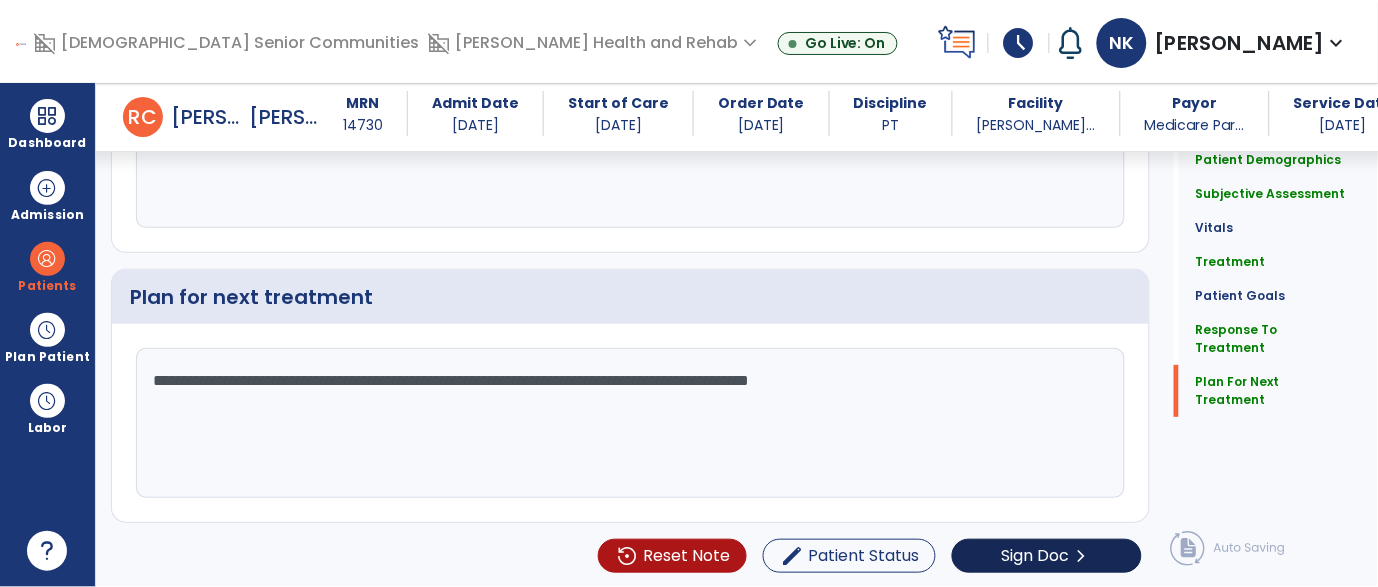 type on "**********" 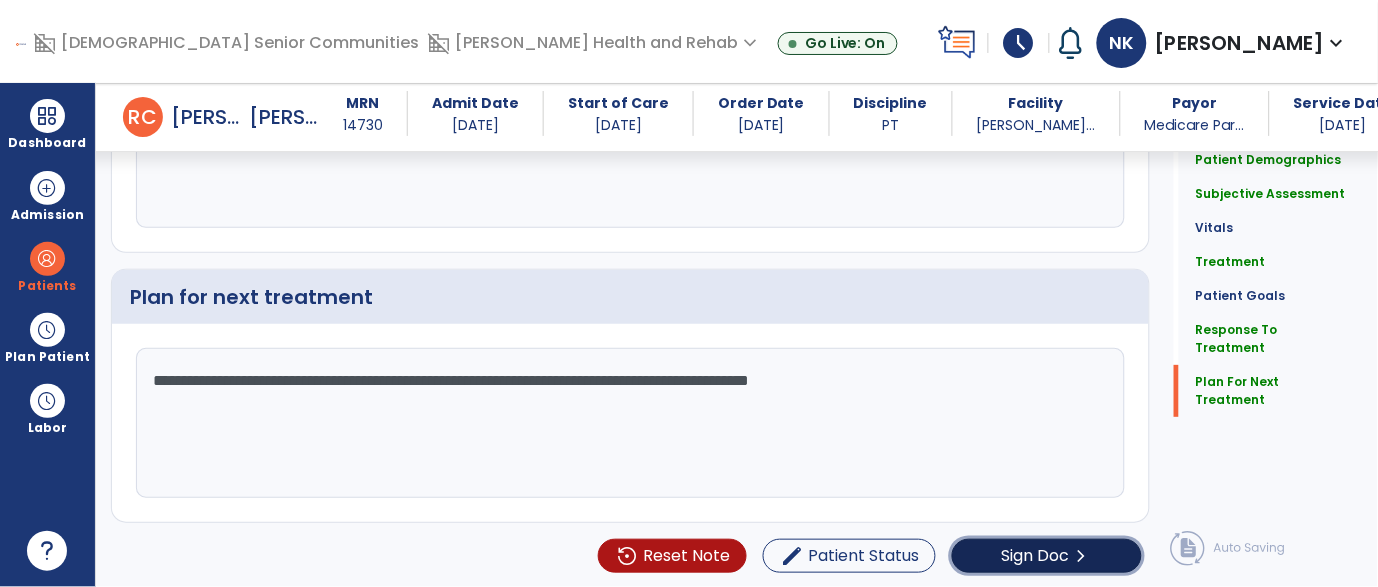 click on "Sign Doc" 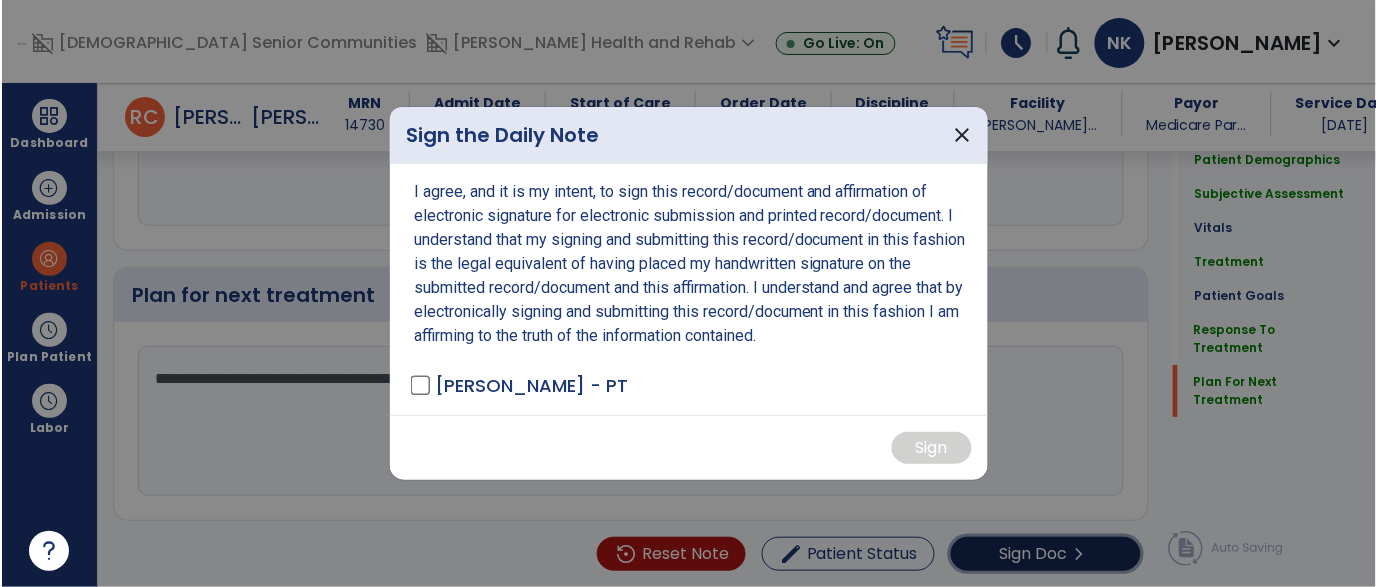 scroll, scrollTop: 3067, scrollLeft: 0, axis: vertical 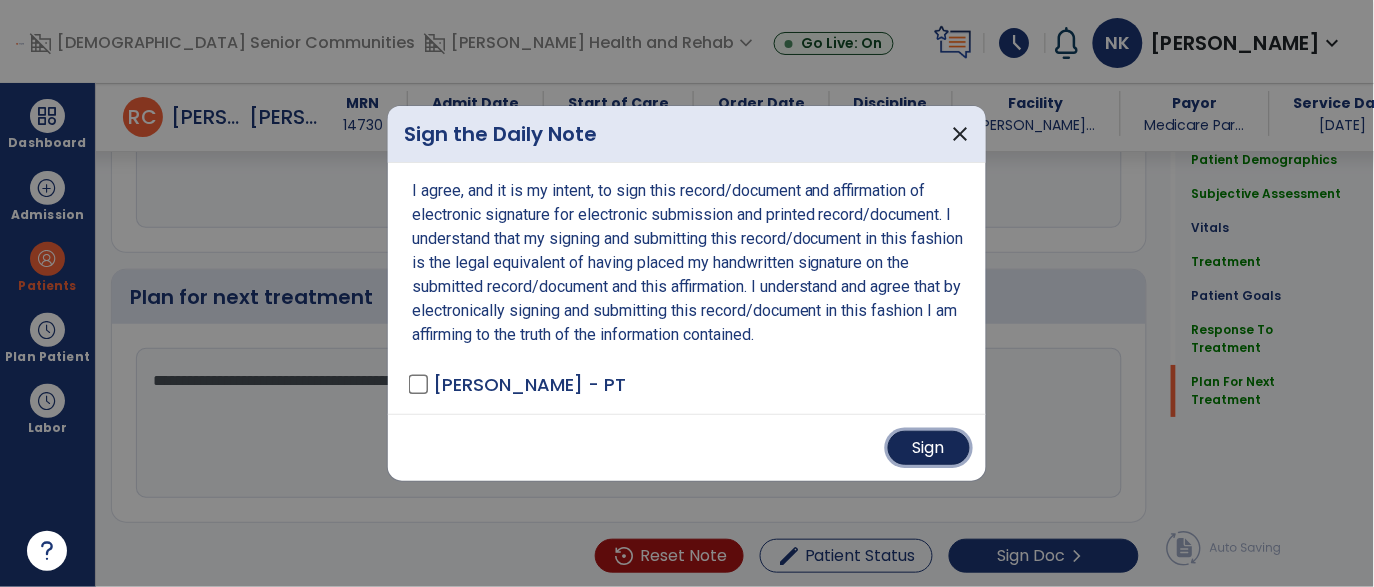 click on "Sign" at bounding box center (929, 448) 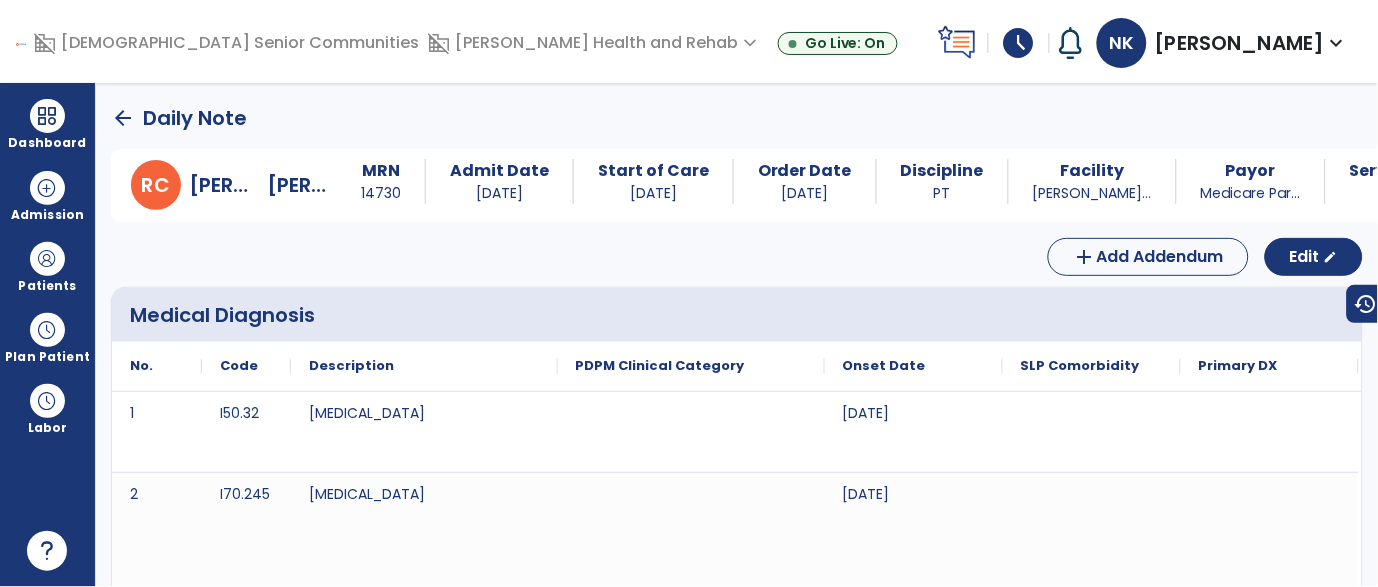 click on "arrow_back" 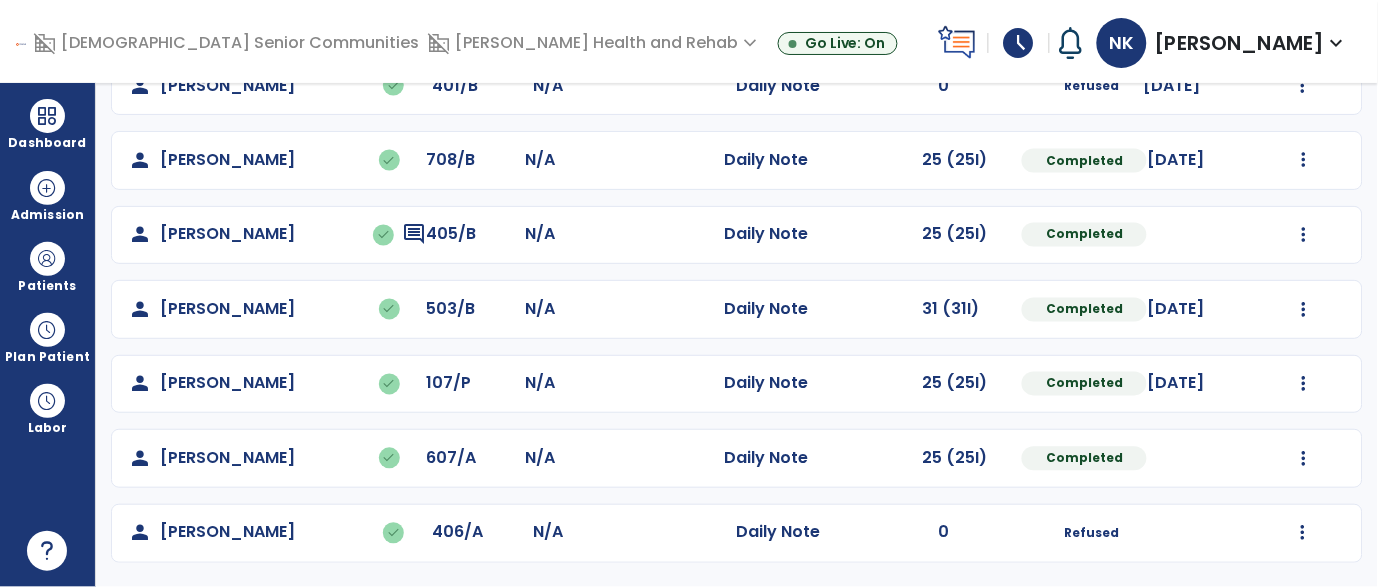 scroll, scrollTop: 0, scrollLeft: 0, axis: both 